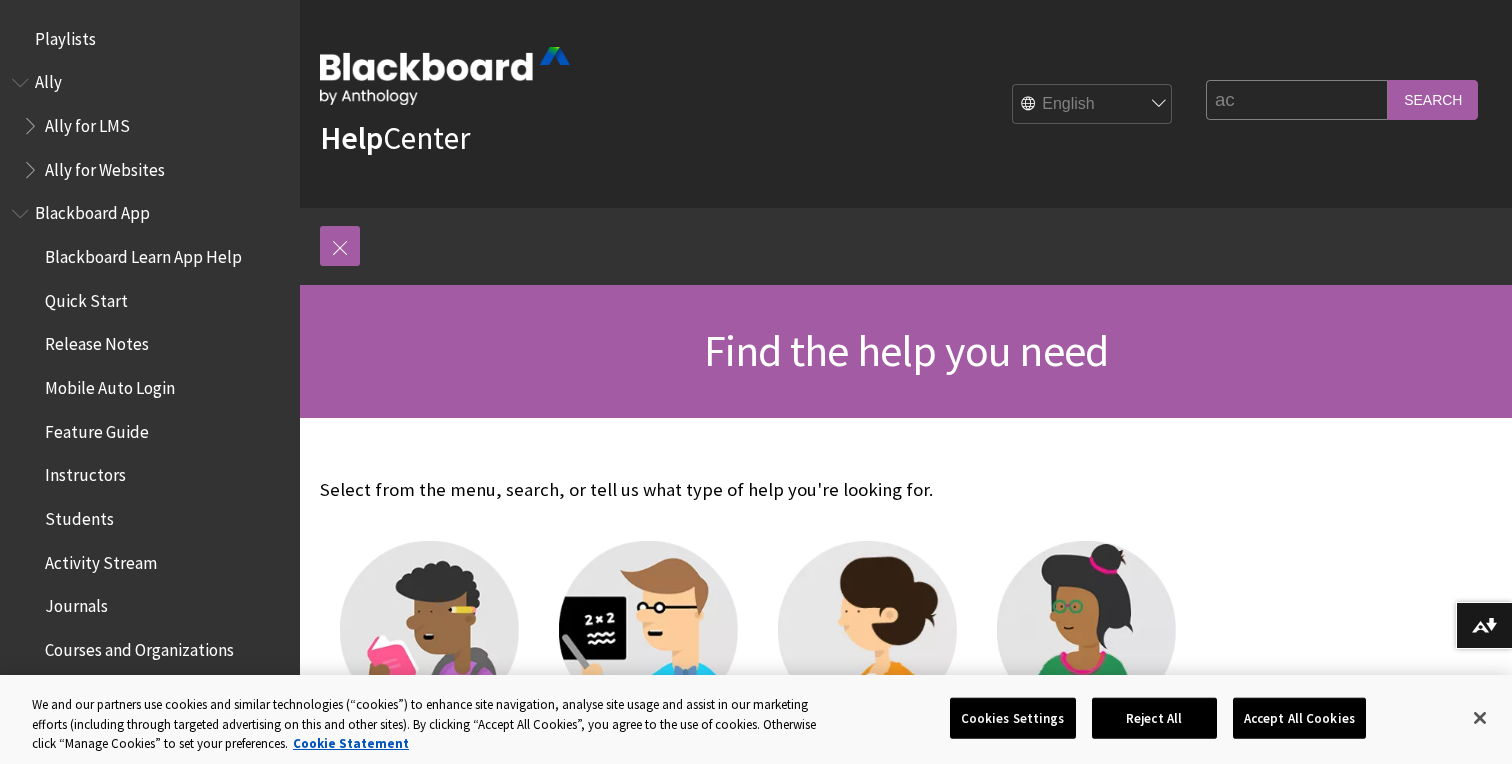scroll, scrollTop: 0, scrollLeft: 0, axis: both 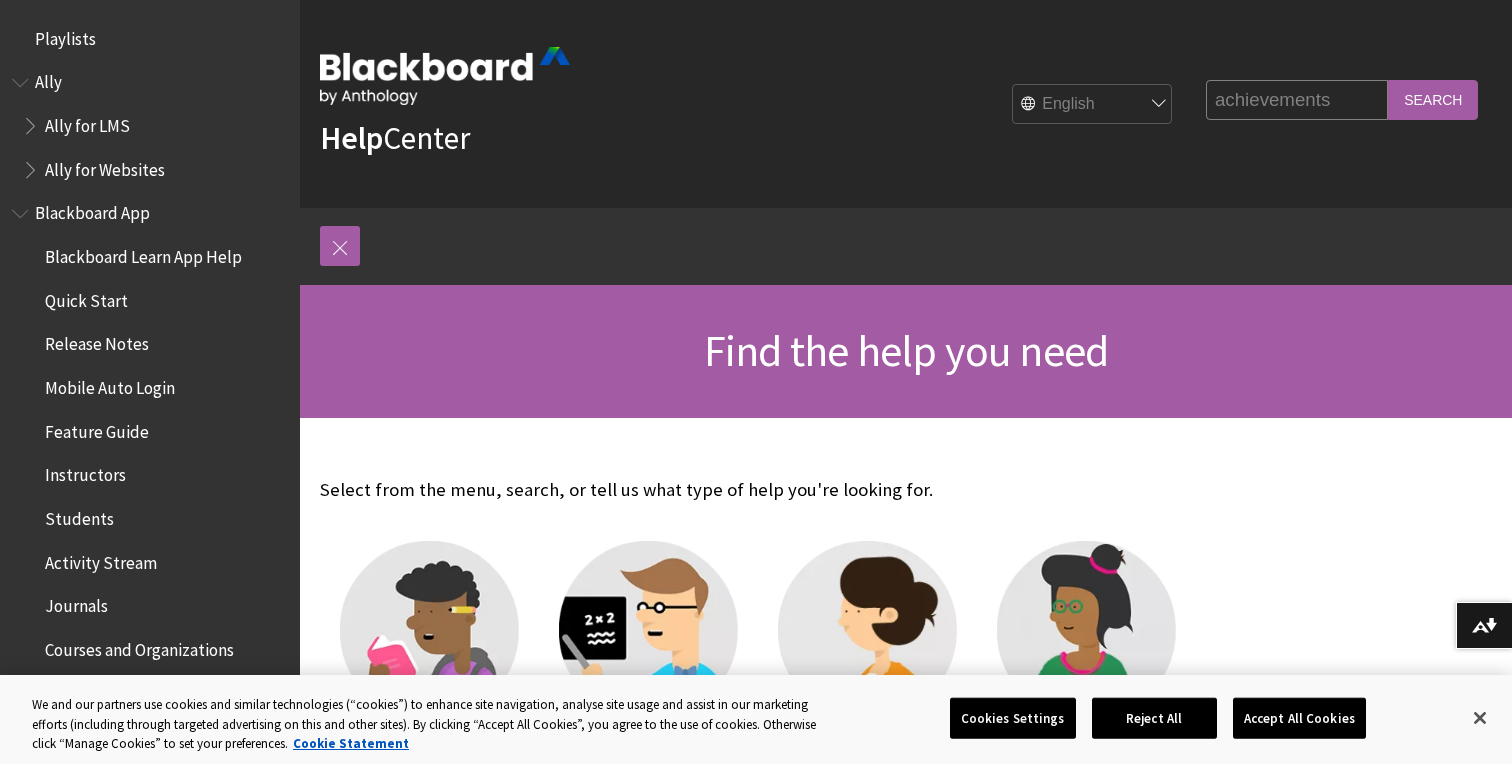 type on "achievements" 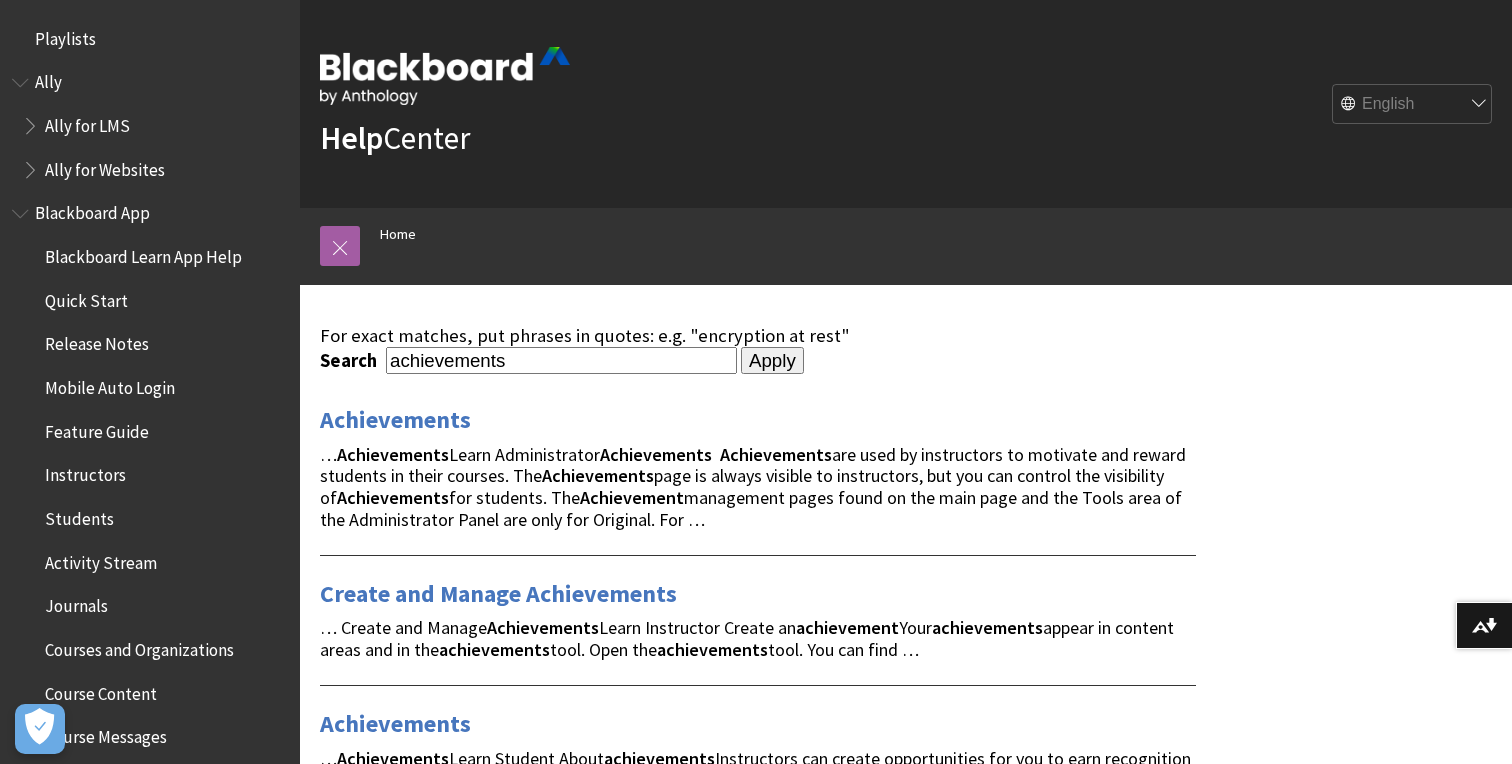 scroll, scrollTop: 0, scrollLeft: 0, axis: both 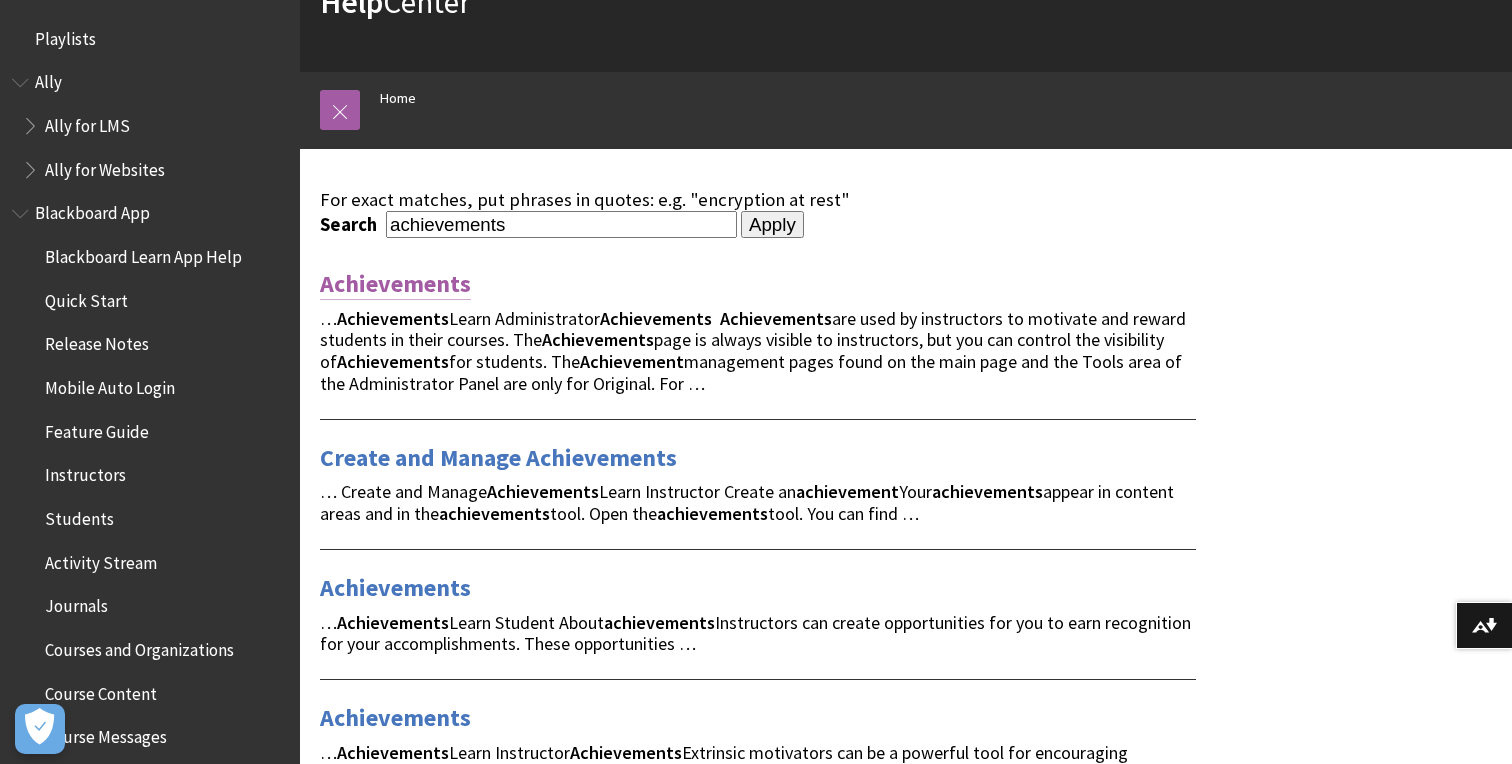 click on "Achievements" at bounding box center (395, 284) 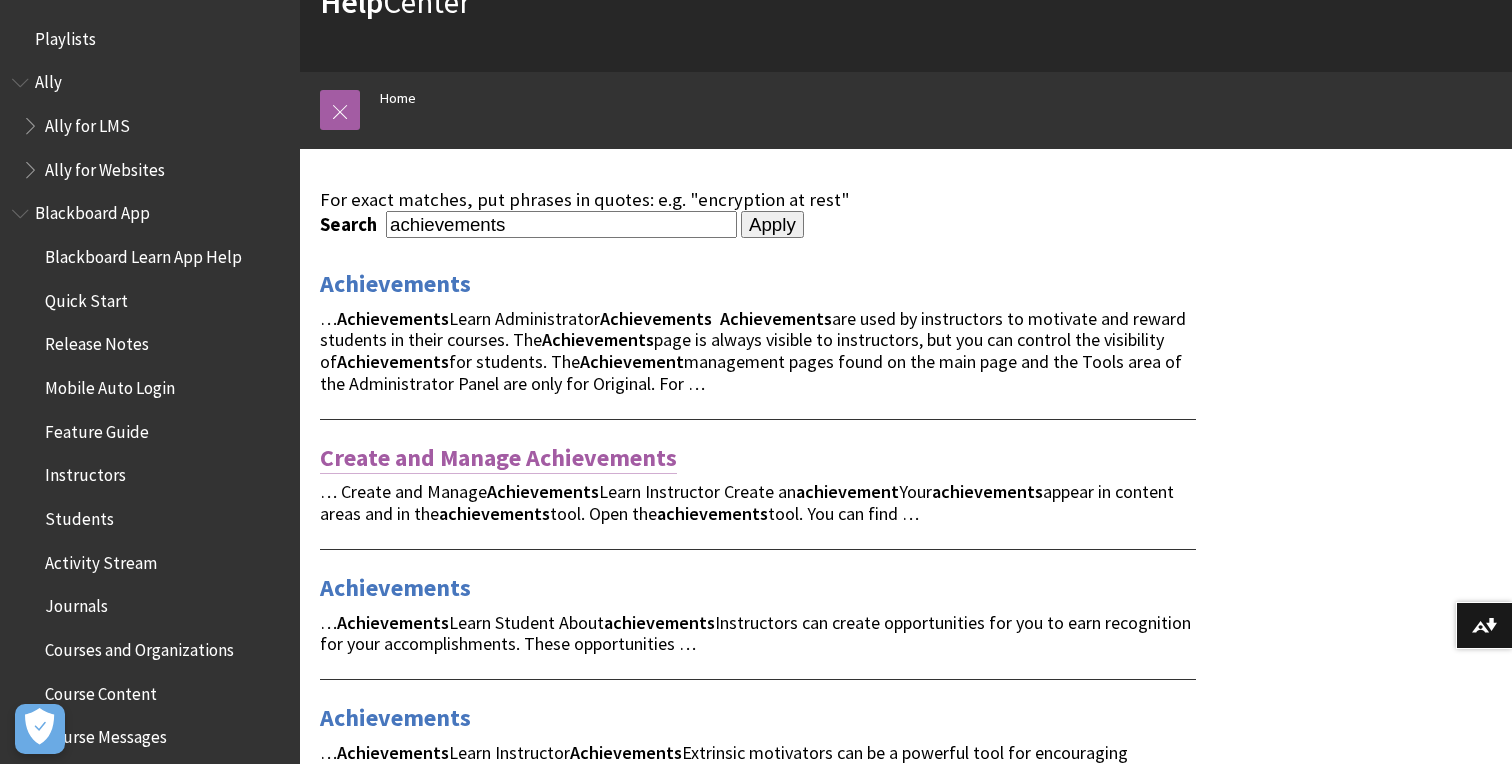 click on "Create and Manage Achievements" at bounding box center [498, 458] 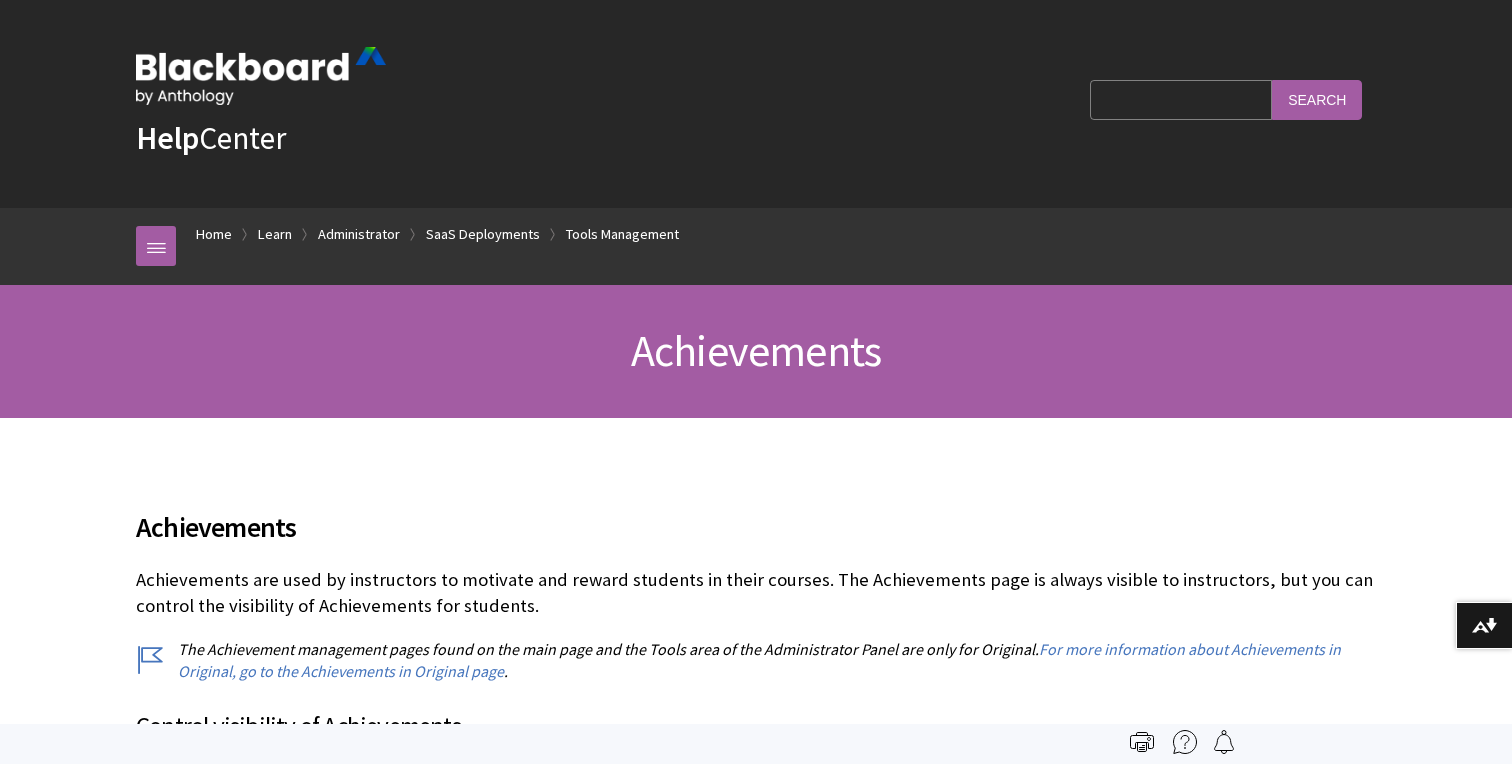 scroll, scrollTop: 0, scrollLeft: 0, axis: both 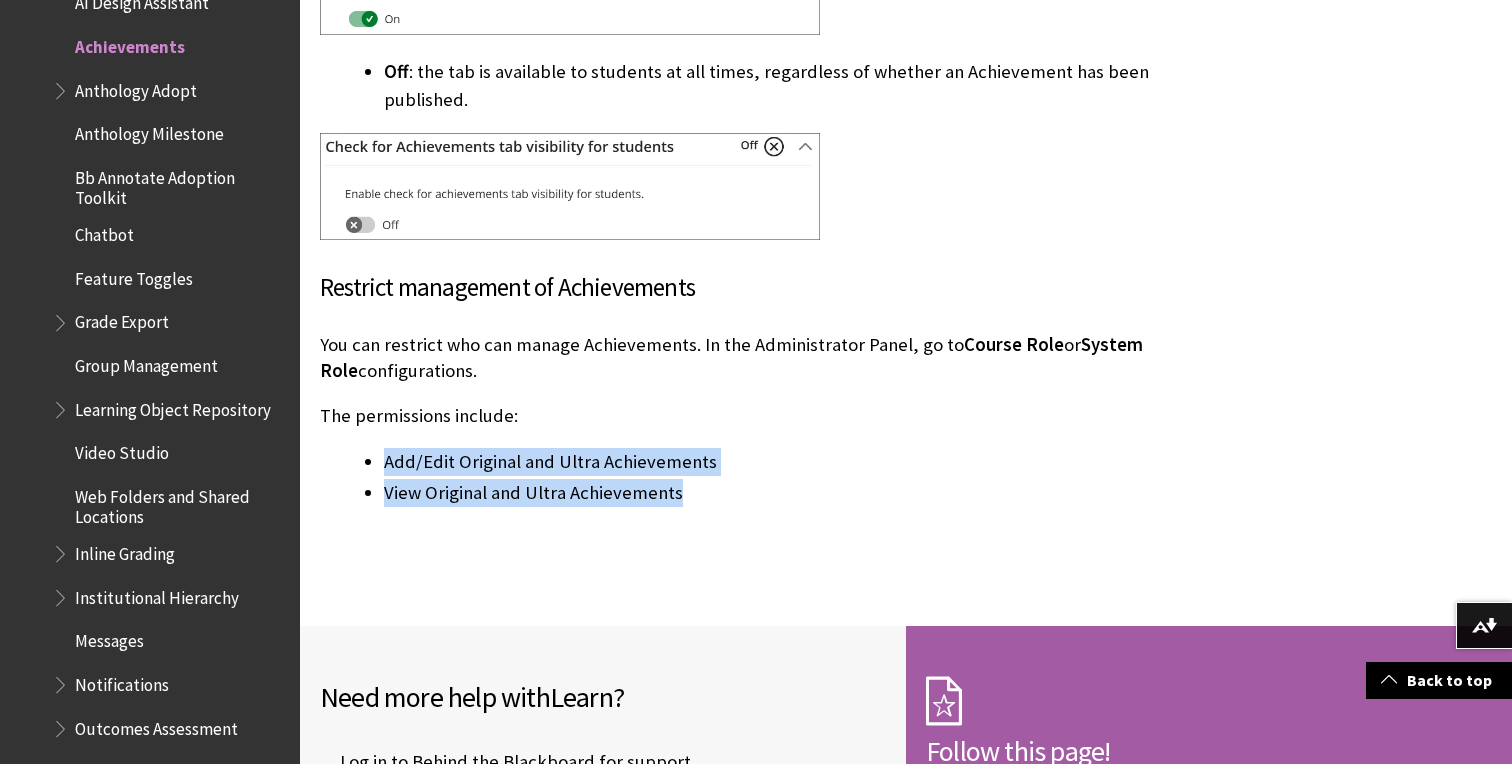 drag, startPoint x: 381, startPoint y: 469, endPoint x: 709, endPoint y: 494, distance: 328.95135 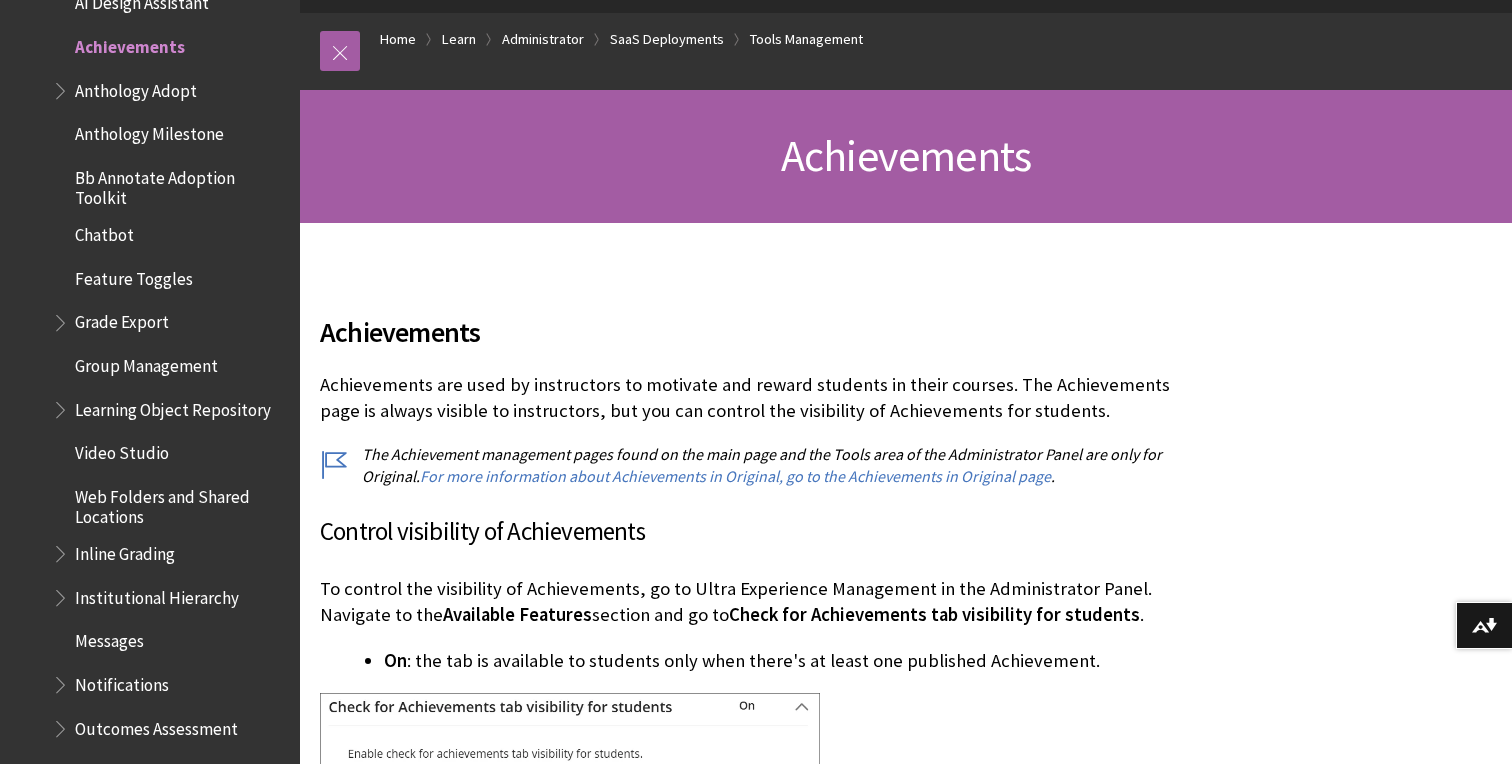 scroll, scrollTop: 200, scrollLeft: 0, axis: vertical 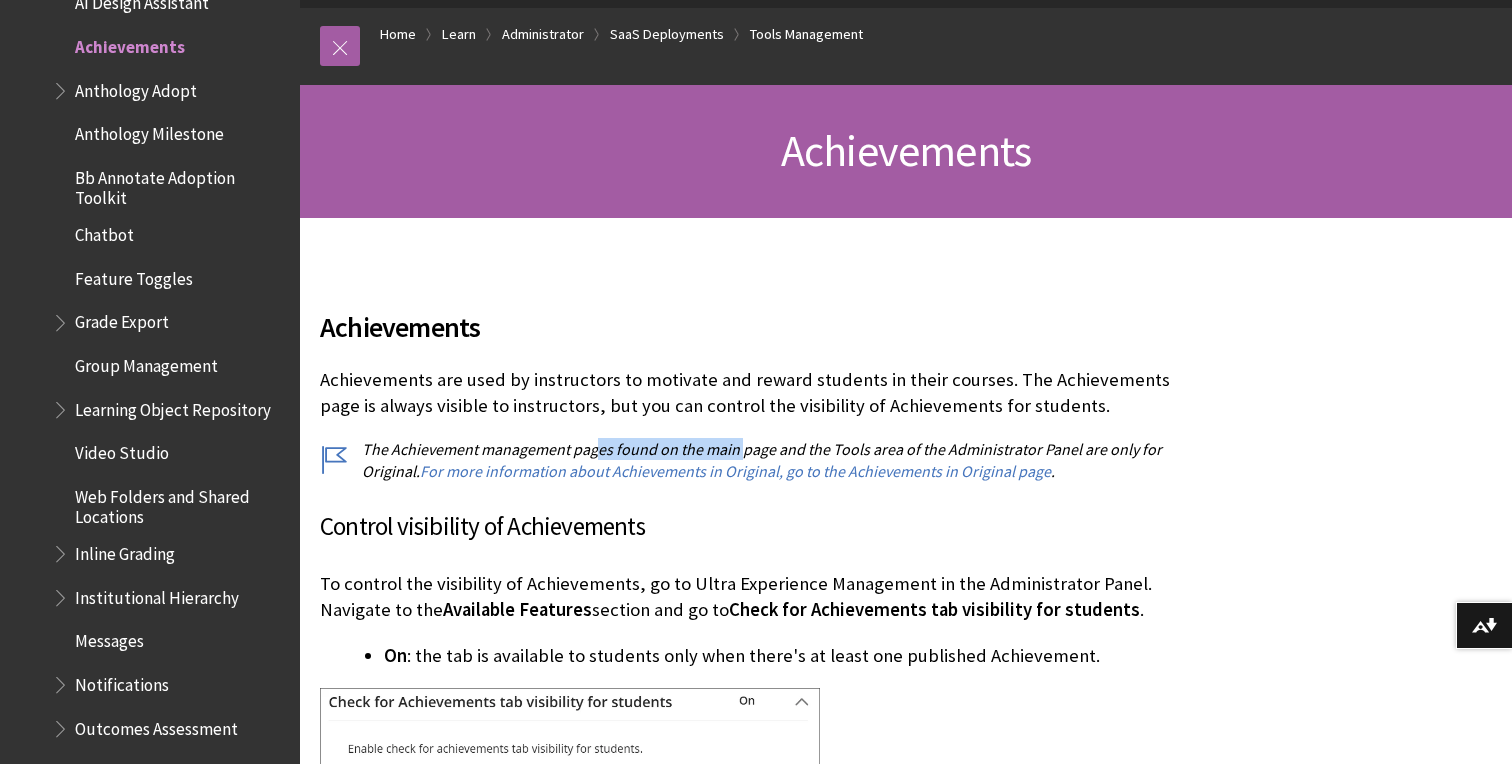 drag, startPoint x: 597, startPoint y: 451, endPoint x: 745, endPoint y: 455, distance: 148.05405 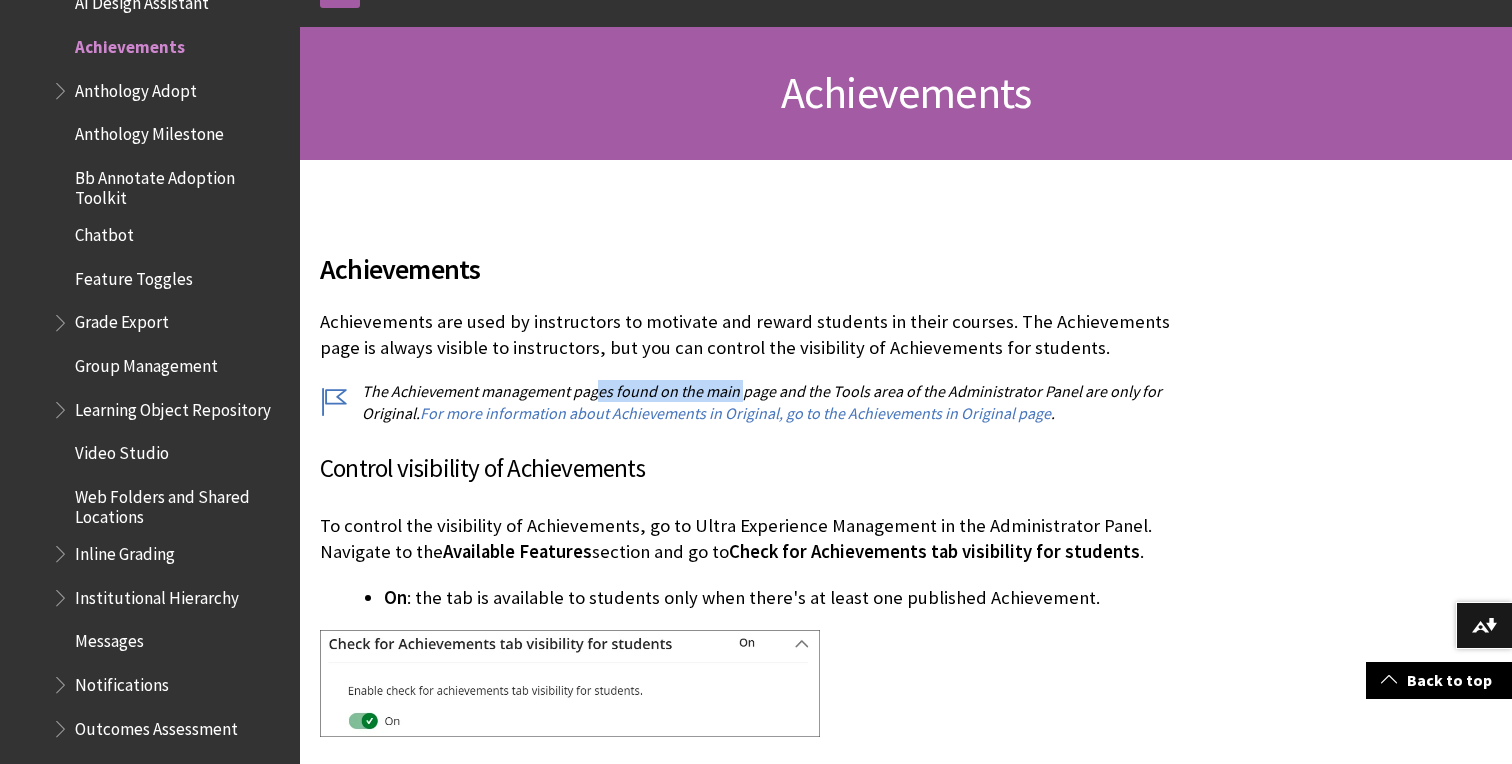 scroll, scrollTop: 277, scrollLeft: 0, axis: vertical 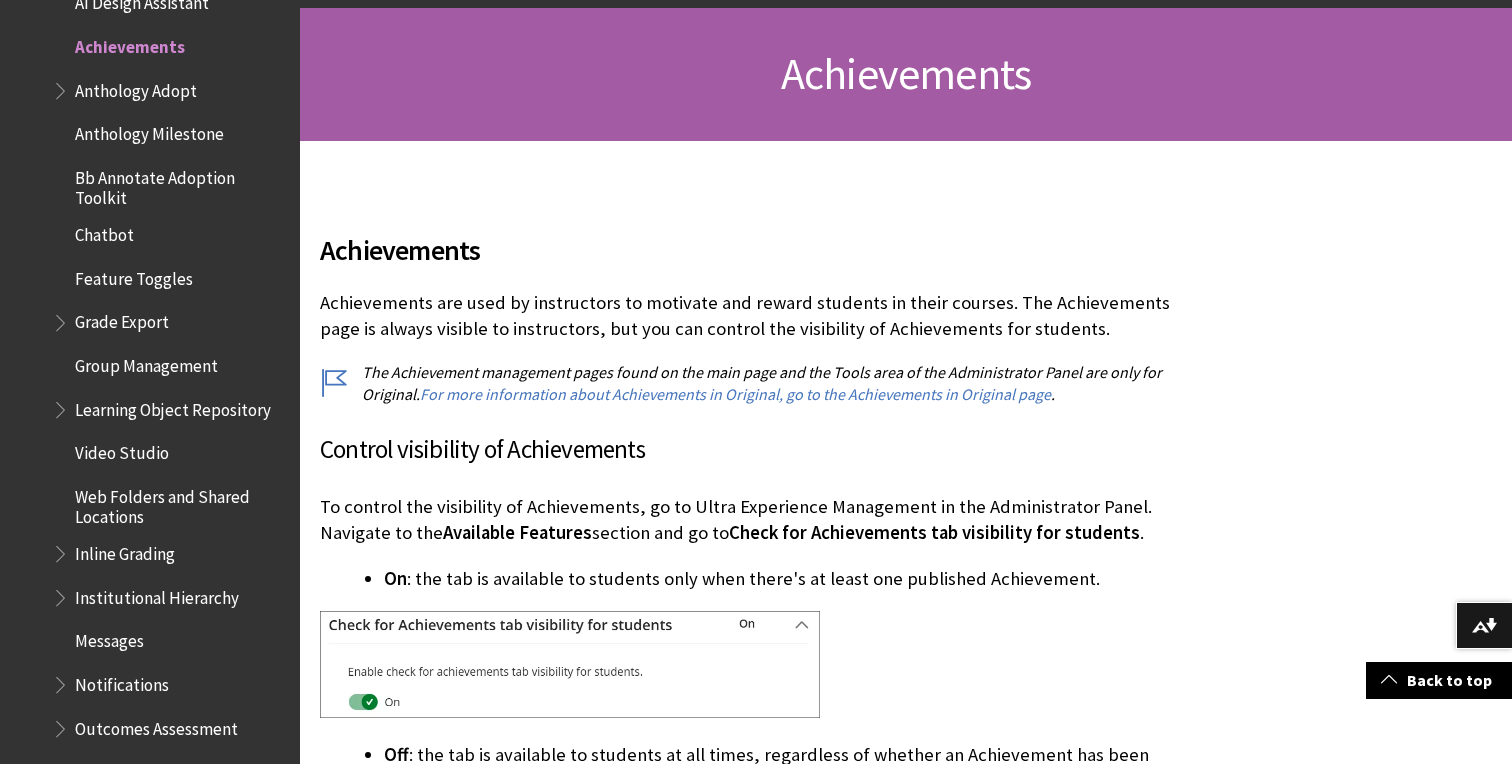 click on "Control visibility of Achievements" at bounding box center (758, 450) 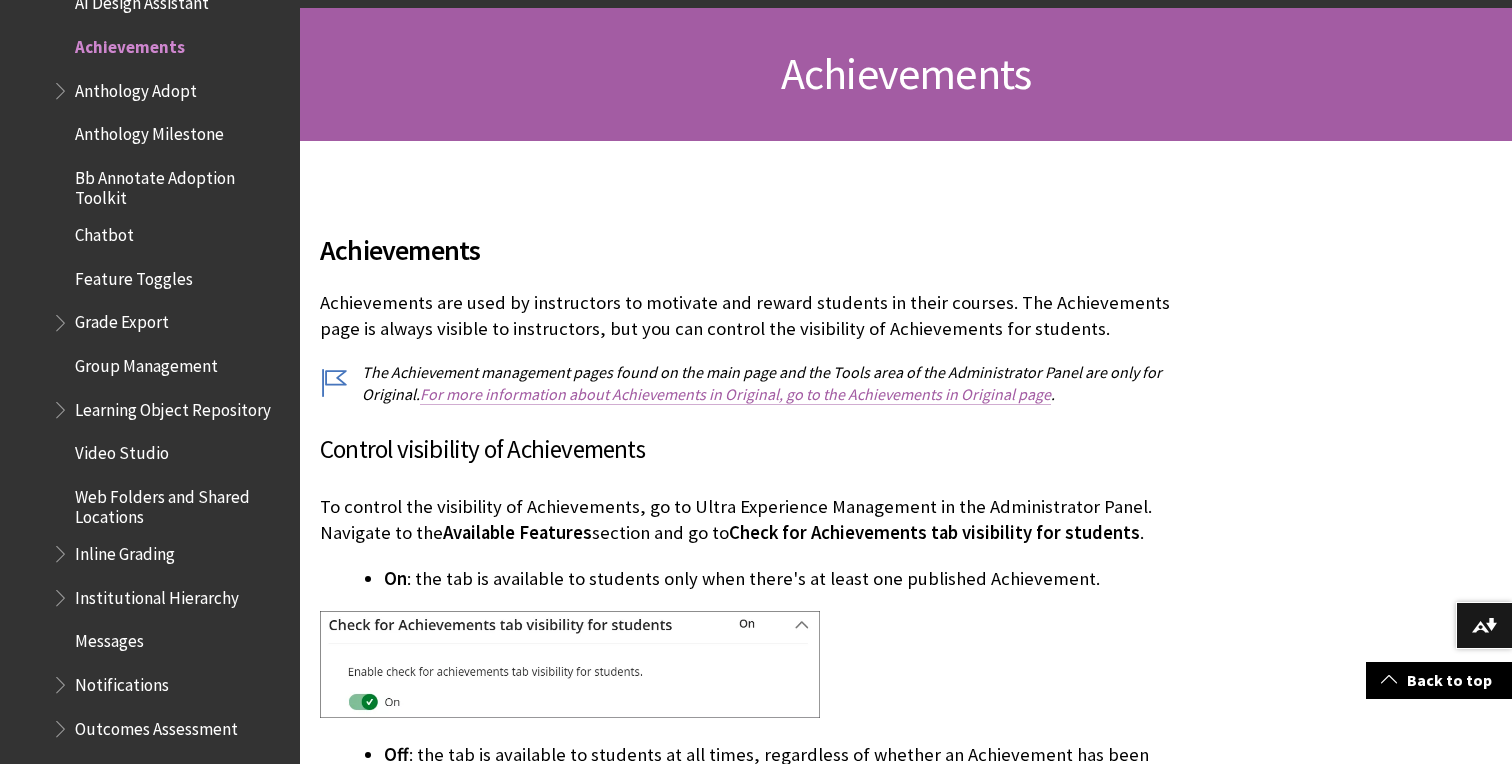 click on "For more information about Achievements in Original, go to the Achievements in Original page" at bounding box center (735, 394) 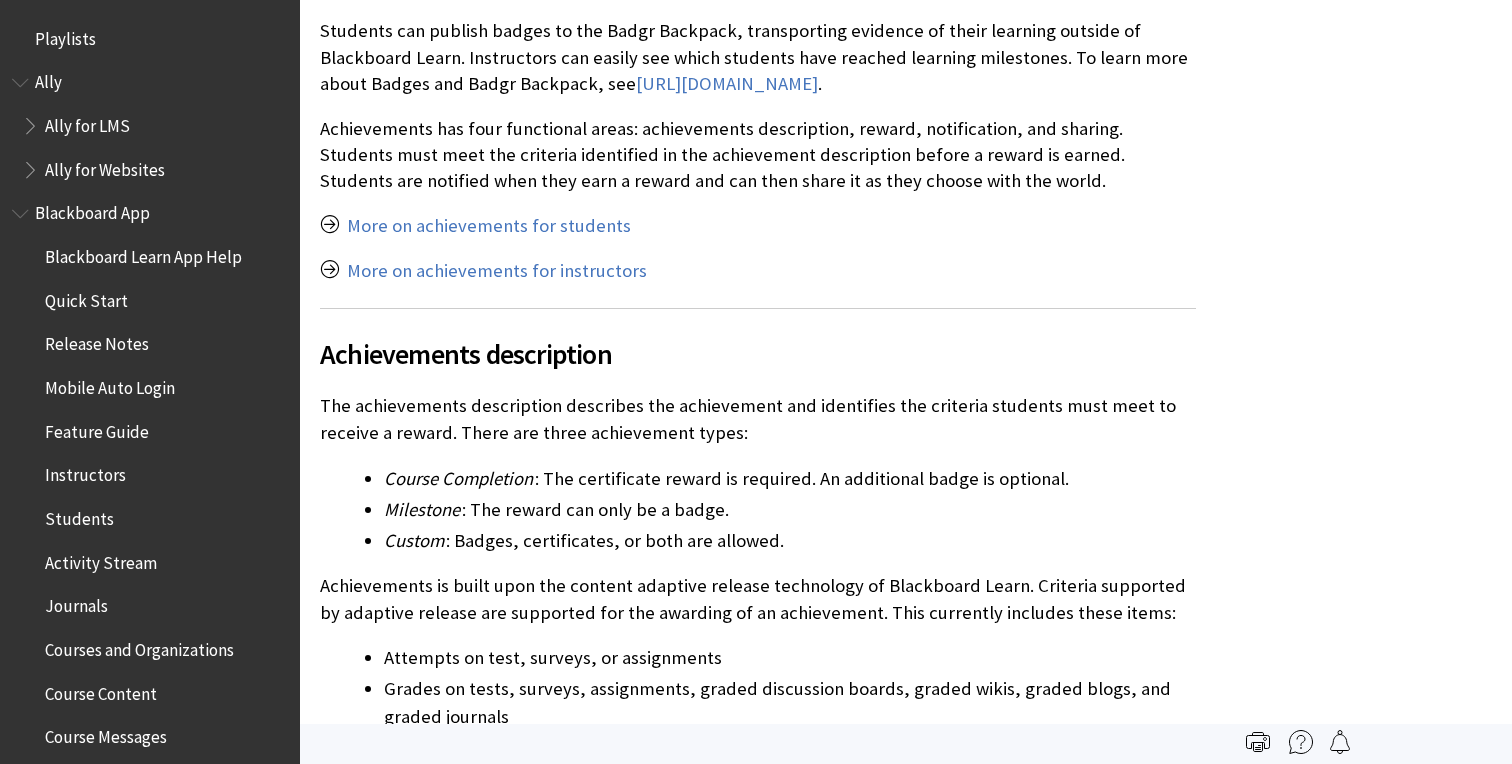 scroll, scrollTop: 674, scrollLeft: 0, axis: vertical 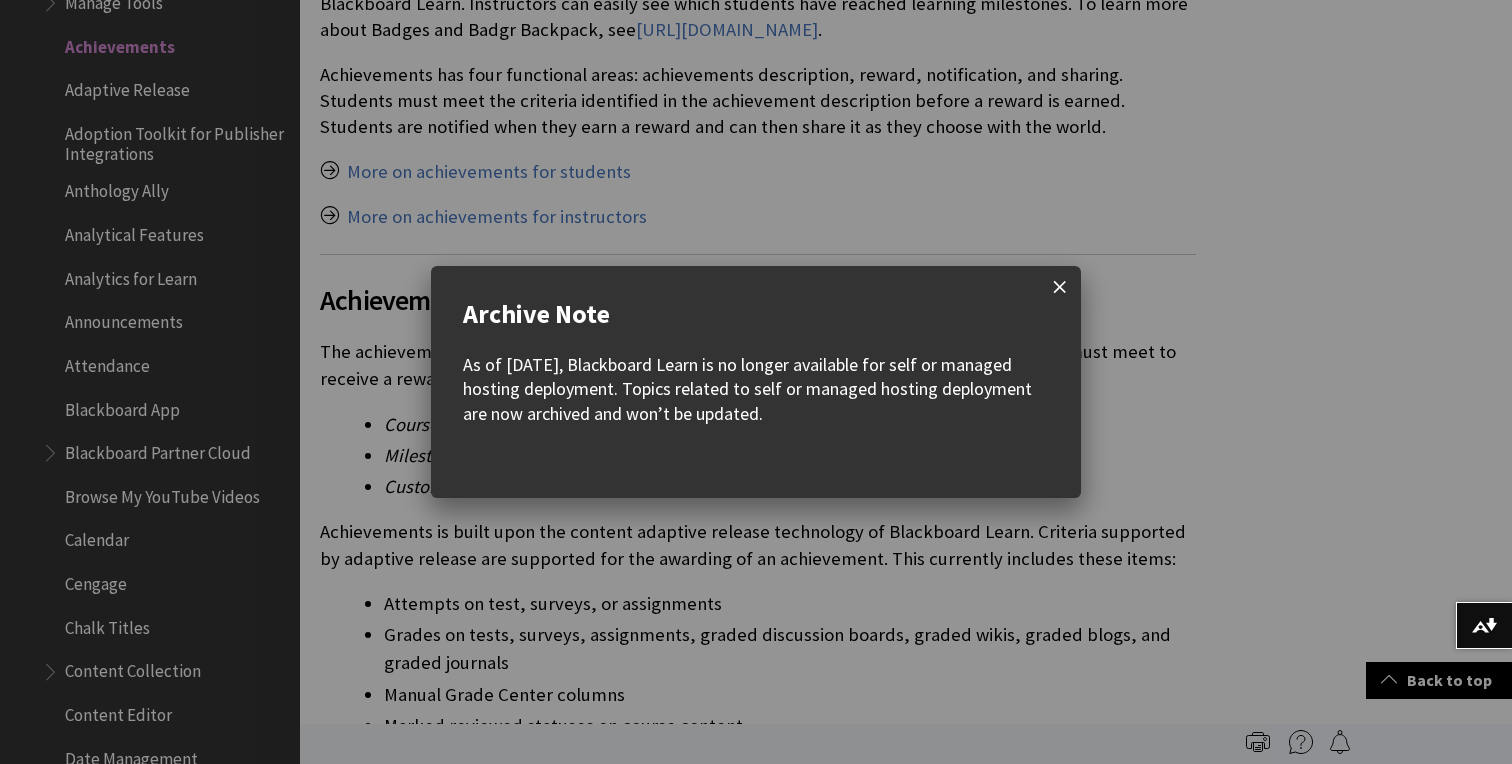 click at bounding box center [1060, 287] 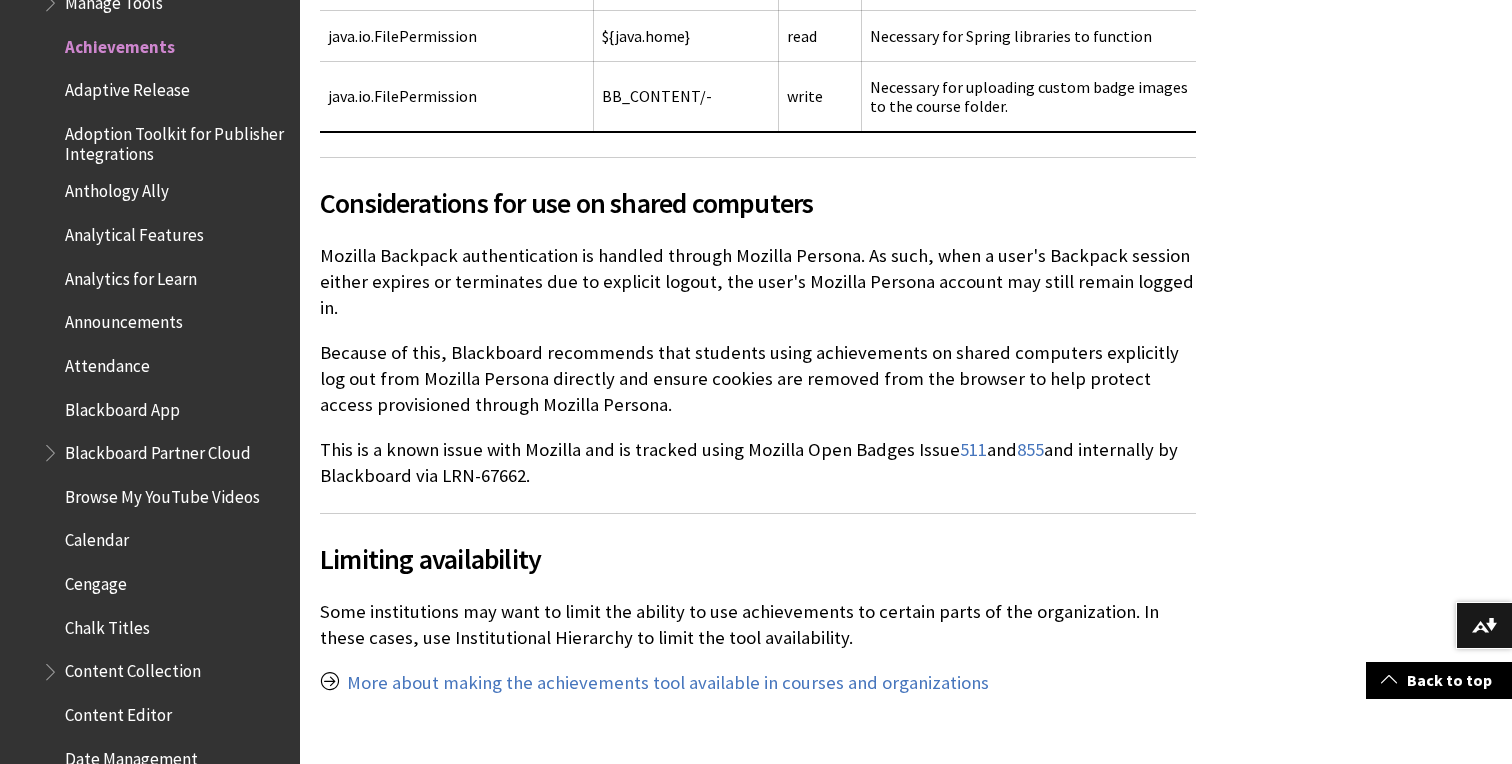 scroll, scrollTop: 4466, scrollLeft: 0, axis: vertical 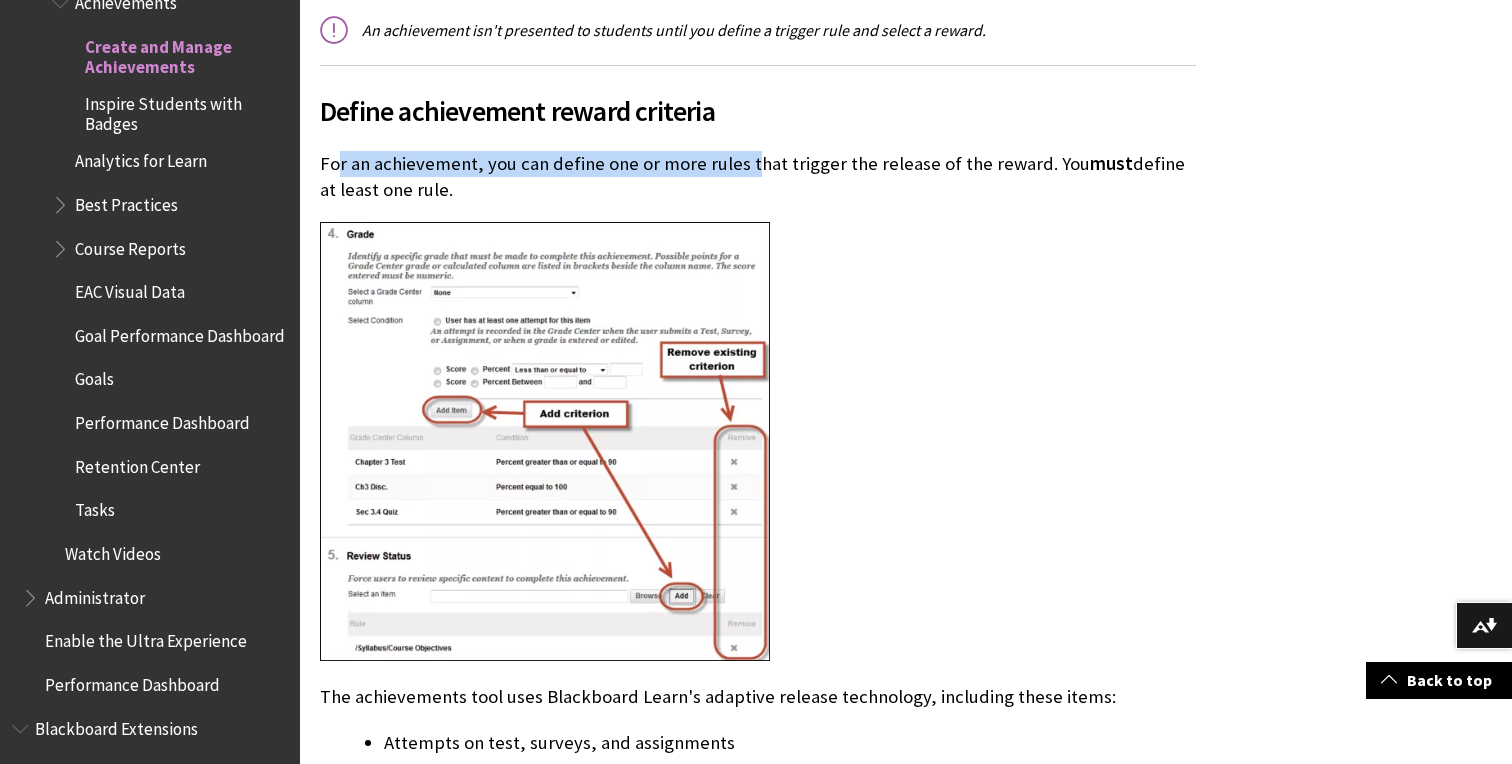 drag, startPoint x: 339, startPoint y: 169, endPoint x: 747, endPoint y: 165, distance: 408.0196 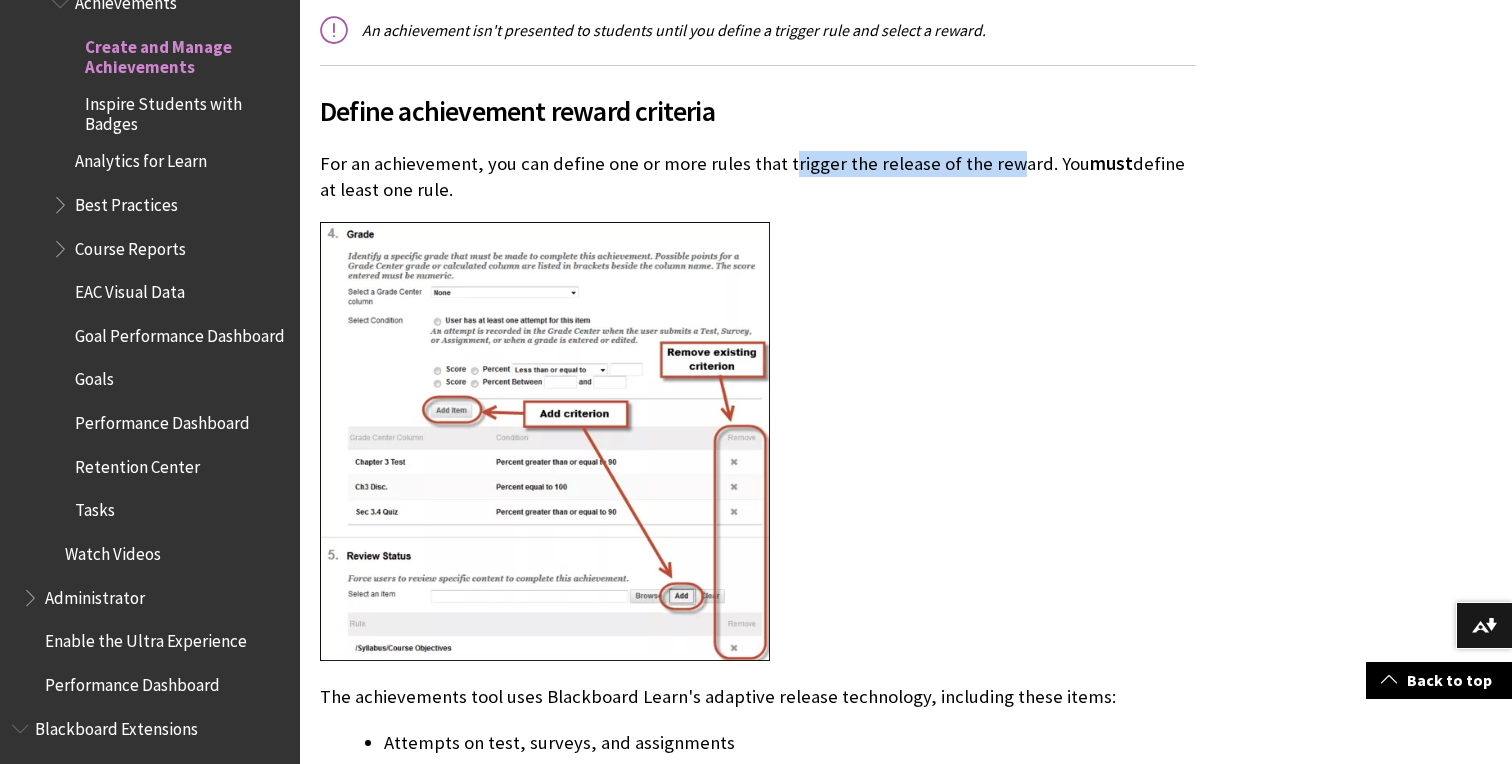 drag, startPoint x: 784, startPoint y: 167, endPoint x: 997, endPoint y: 166, distance: 213.00235 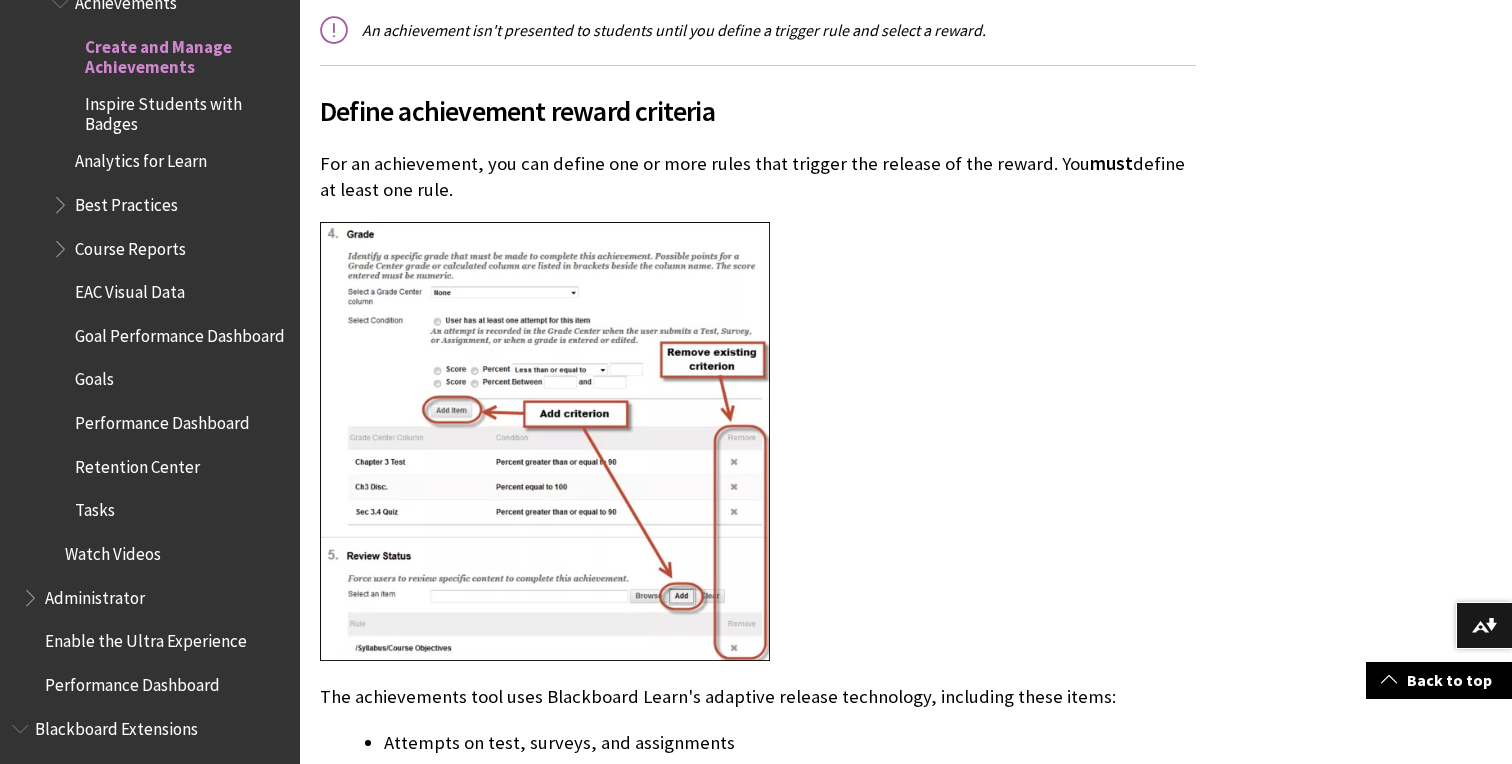 click at bounding box center [758, 444] 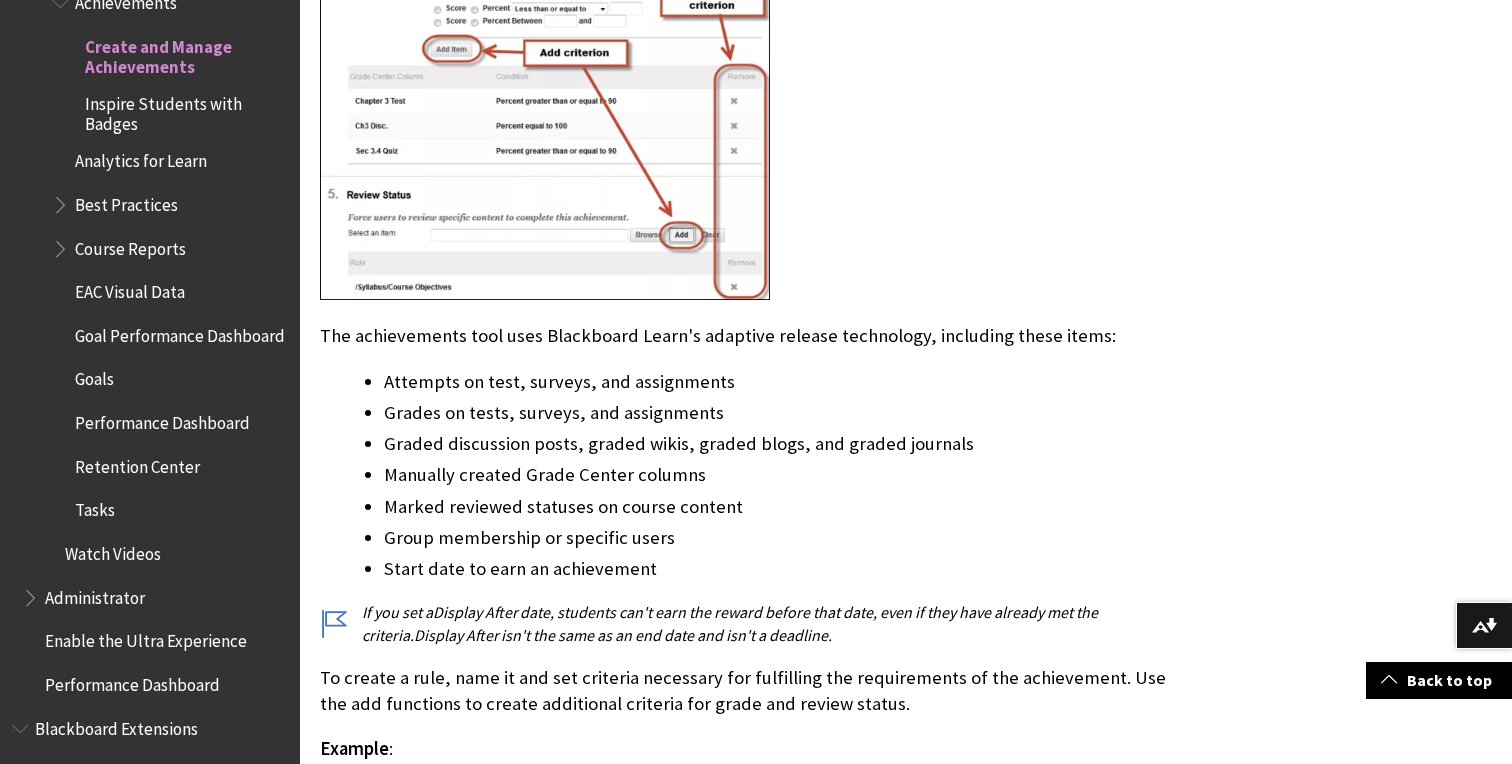 scroll, scrollTop: 1484, scrollLeft: 0, axis: vertical 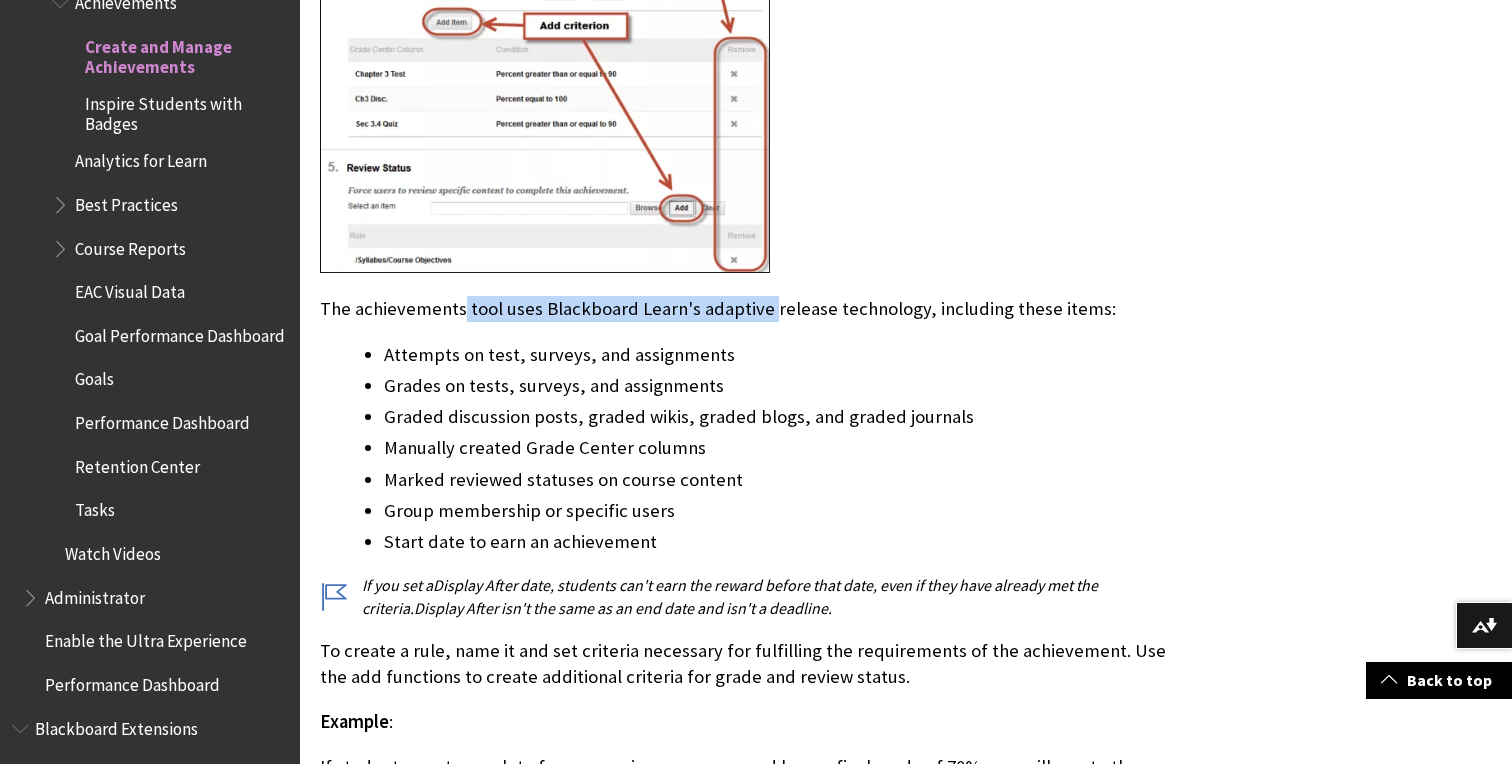 drag, startPoint x: 464, startPoint y: 321, endPoint x: 763, endPoint y: 317, distance: 299.02676 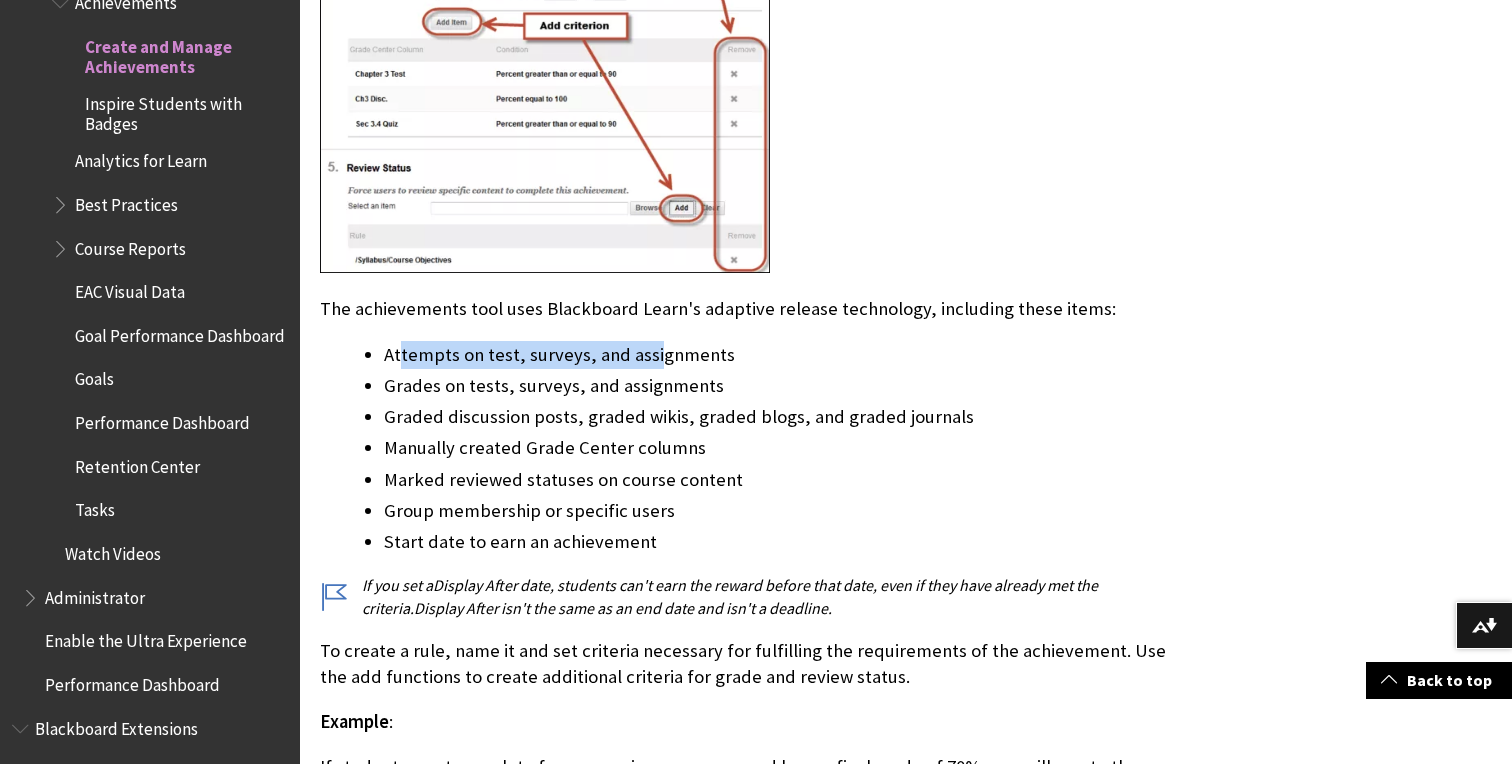 drag, startPoint x: 402, startPoint y: 356, endPoint x: 650, endPoint y: 357, distance: 248.00201 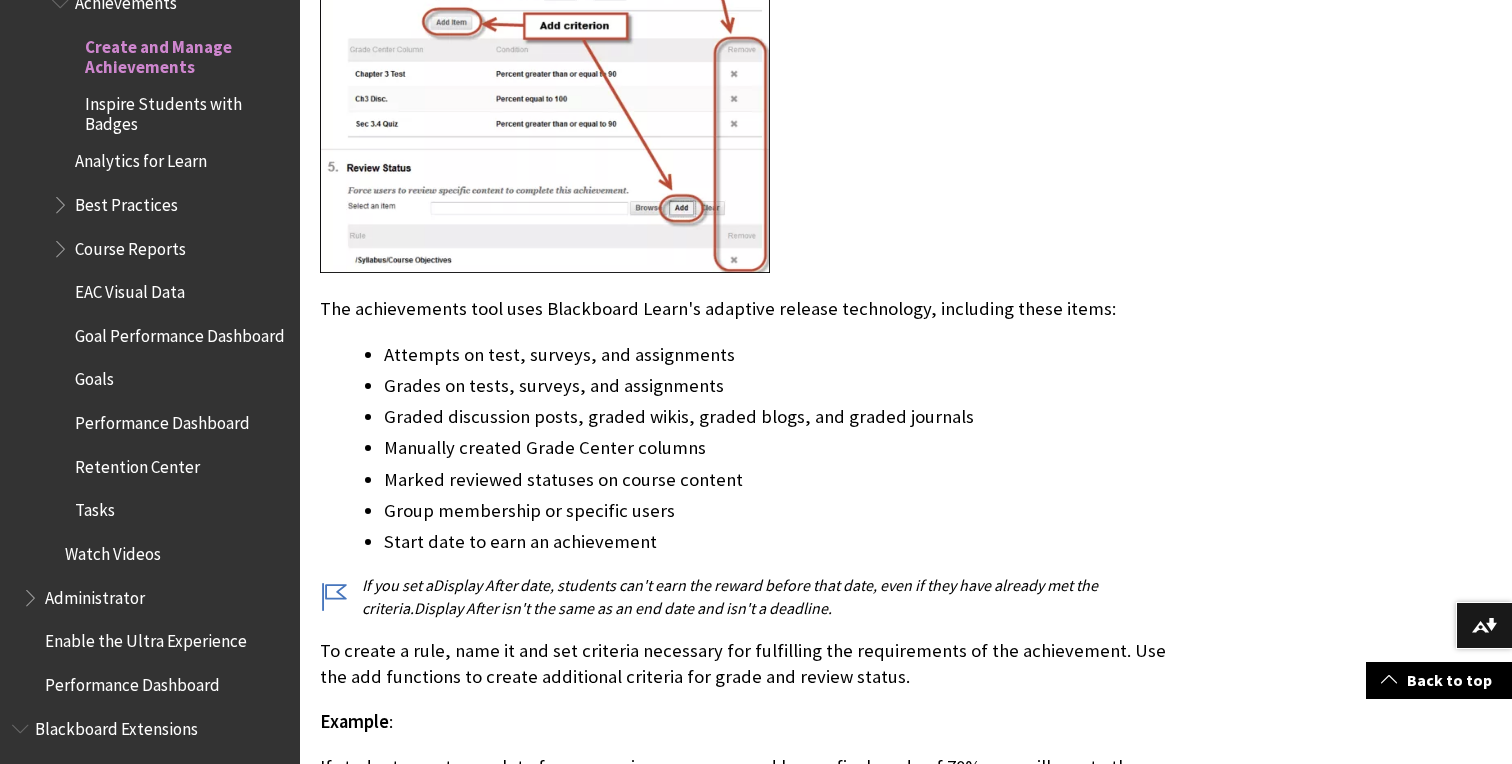 click on "Attempts on test, surveys, and assignments" at bounding box center [790, 355] 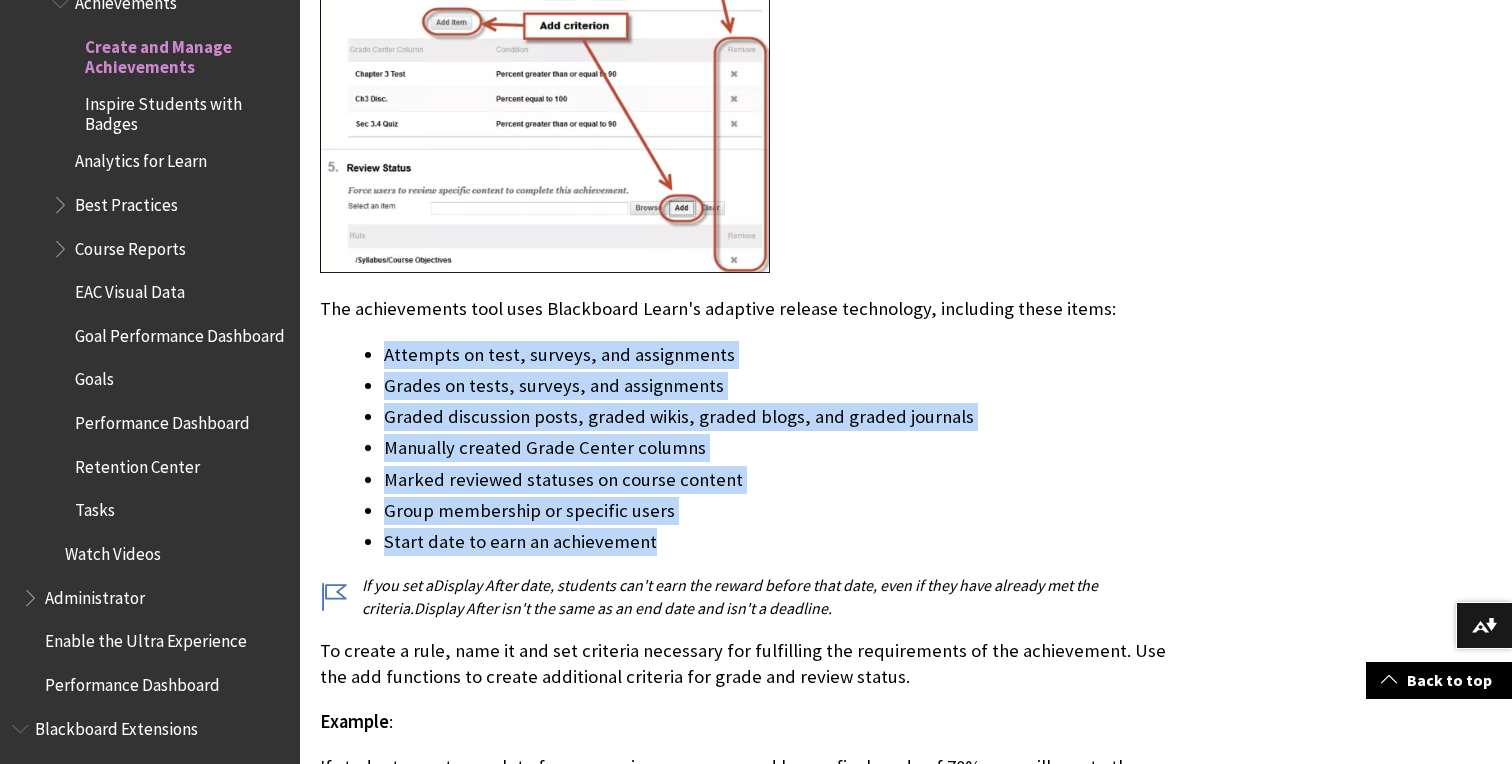 drag, startPoint x: 384, startPoint y: 353, endPoint x: 738, endPoint y: 536, distance: 398.50345 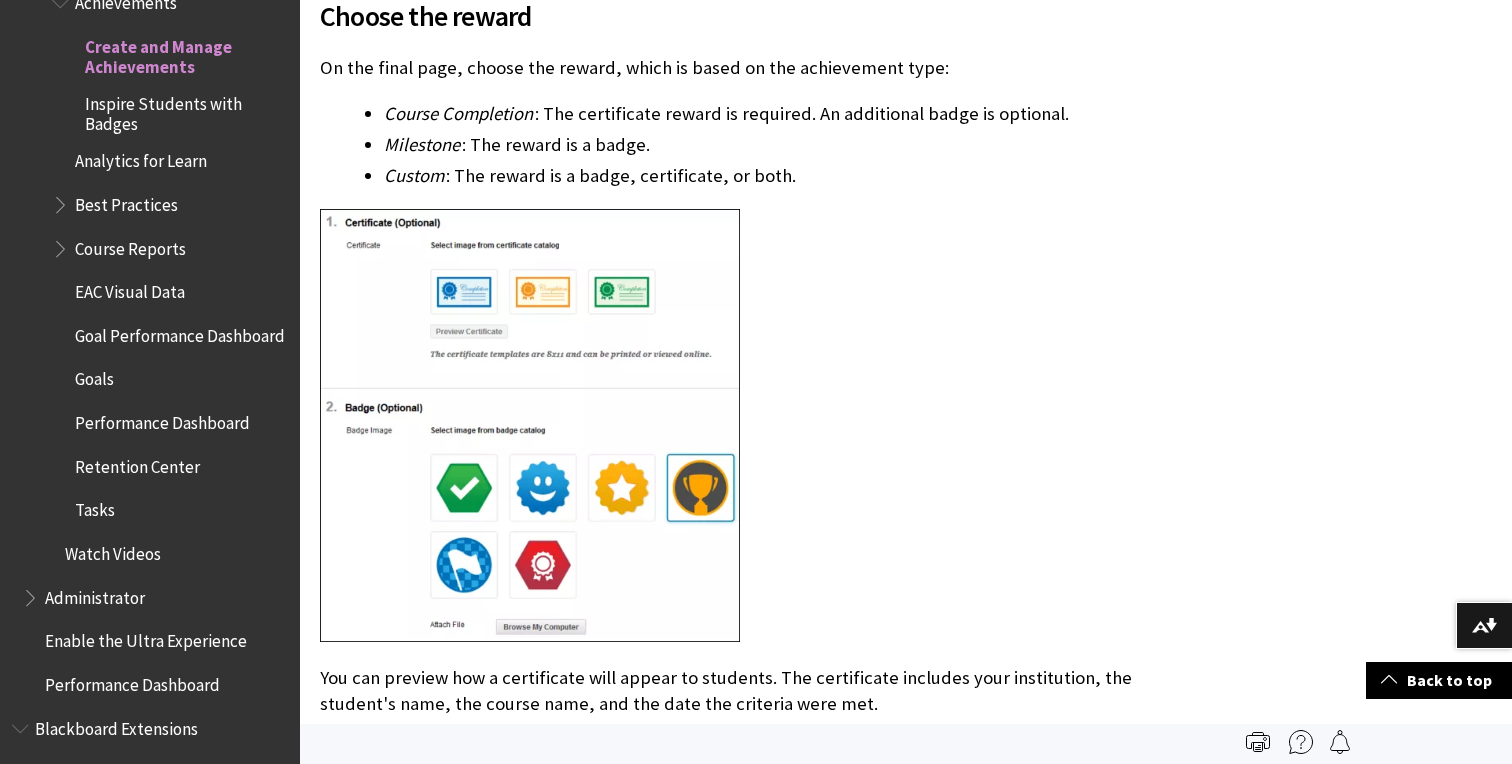 scroll, scrollTop: 2642, scrollLeft: 0, axis: vertical 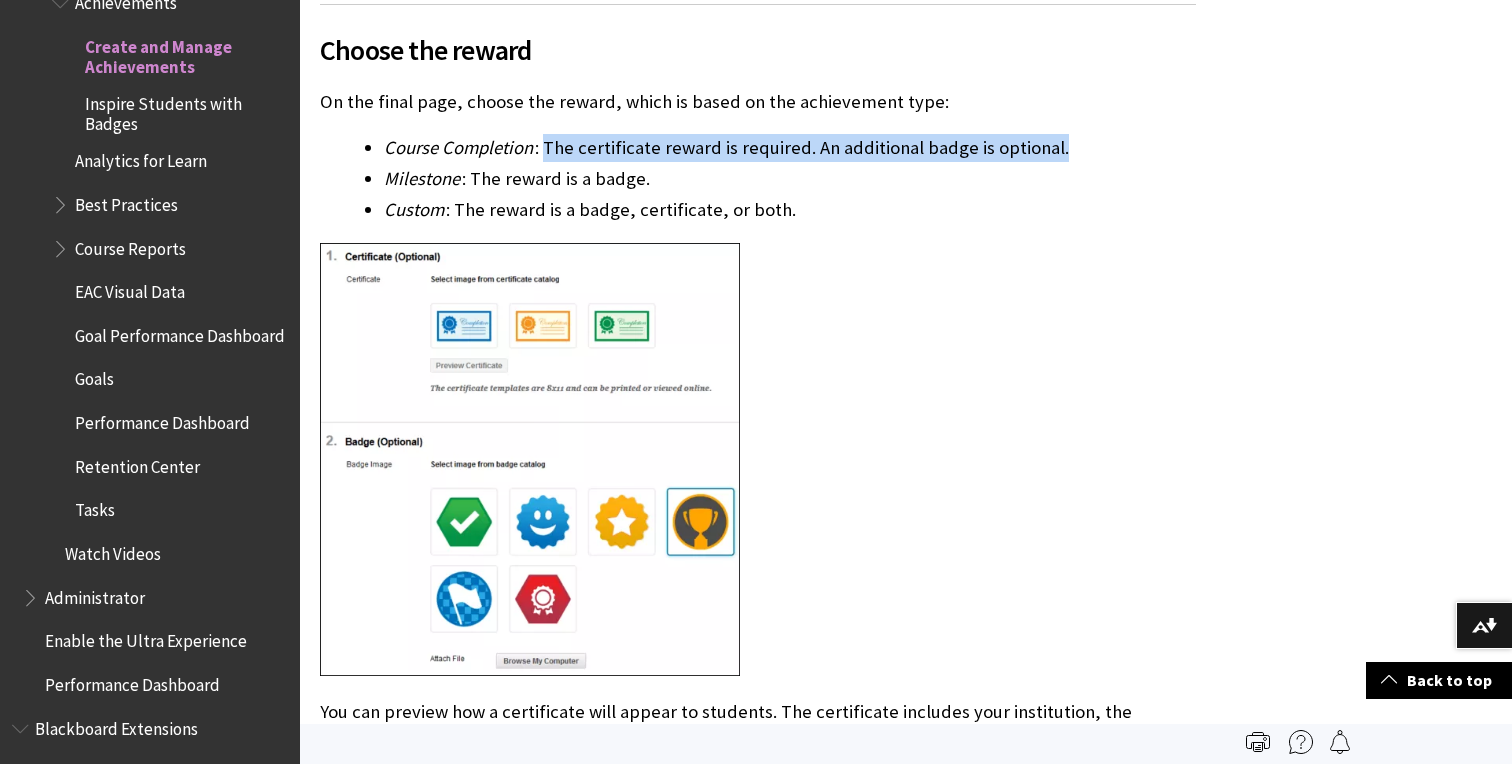 drag, startPoint x: 549, startPoint y: 149, endPoint x: 1070, endPoint y: 161, distance: 521.1382 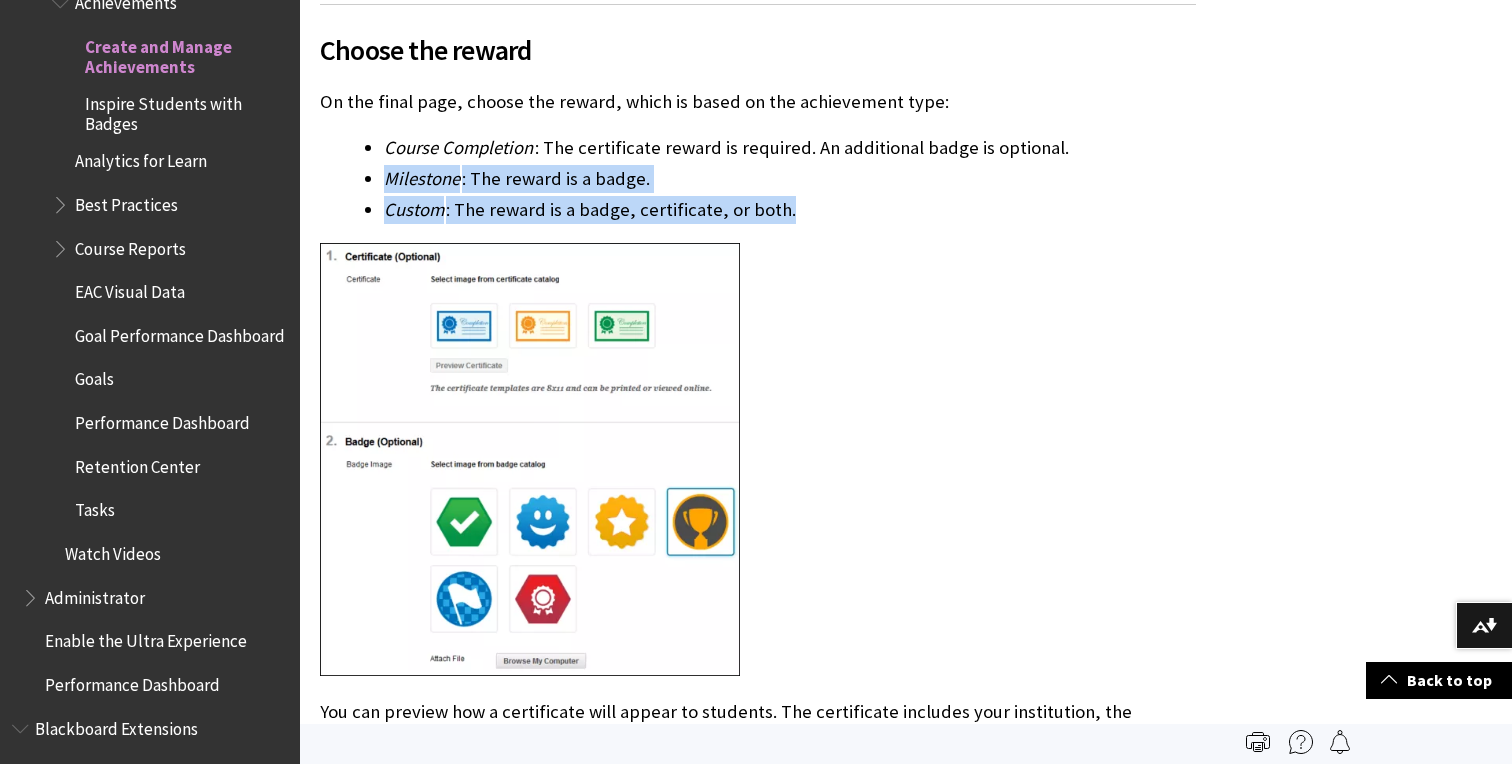 drag, startPoint x: 382, startPoint y: 183, endPoint x: 801, endPoint y: 207, distance: 419.6868 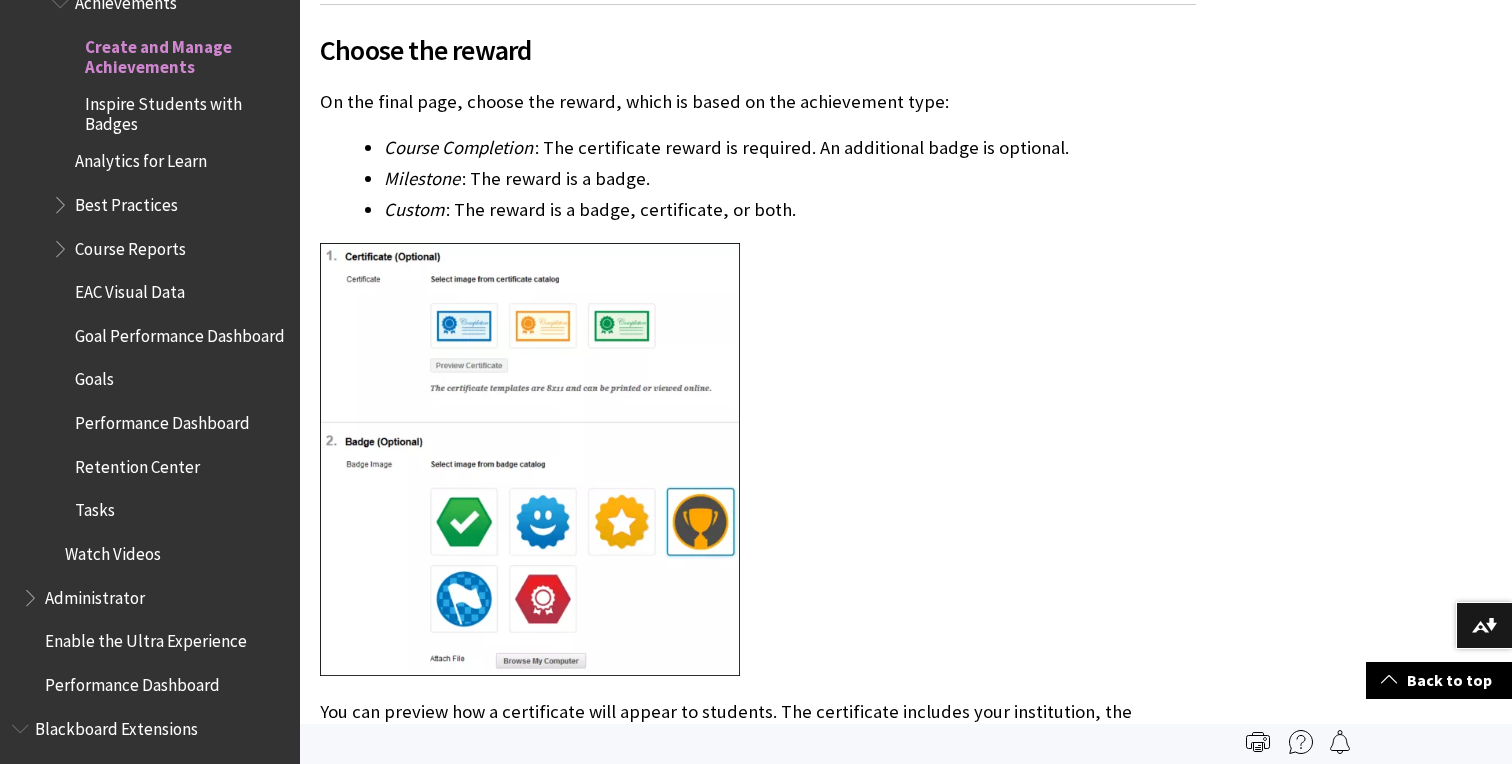 click on "Create an achievement
Your achievements appear in content areas and in the achievements tool.
Open the achievements tool. You can find it in the  Course Tools  section of the  Control Panel  or in the  Tools  menu in a content area.
On the  Create Achievement  page, type a name.
Select a location in your course. Students are notified.
Select the type of achievement:
Course Completion : The certificate reward is required. An additional badge is optional.
Milestone : The reward is a badge.
Custom : The reward is a badge, certificate, or both.
Decide if students can see the achievement before they earn it:
Select  Yes  for rewards meant to motivate all students.
Select  No  for special rewards for specific students that all course members don't need to see.
Optionally, type a description that clearly defines what you expect students to complete to earn the reward.
Select  Define Triggers  to continue.
Define achievement reward criteria" at bounding box center [758, 286] 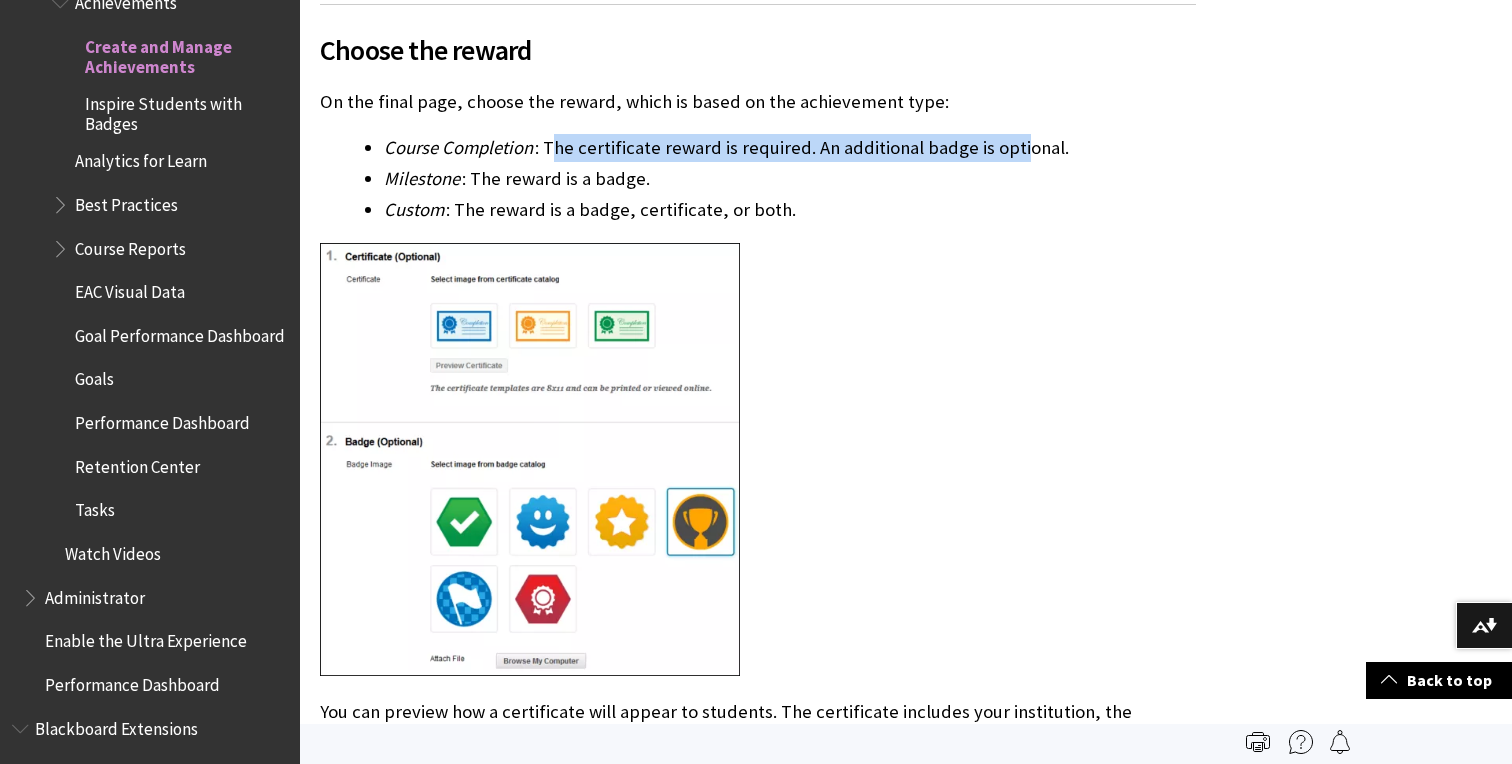 drag, startPoint x: 552, startPoint y: 152, endPoint x: 1021, endPoint y: 148, distance: 469.01706 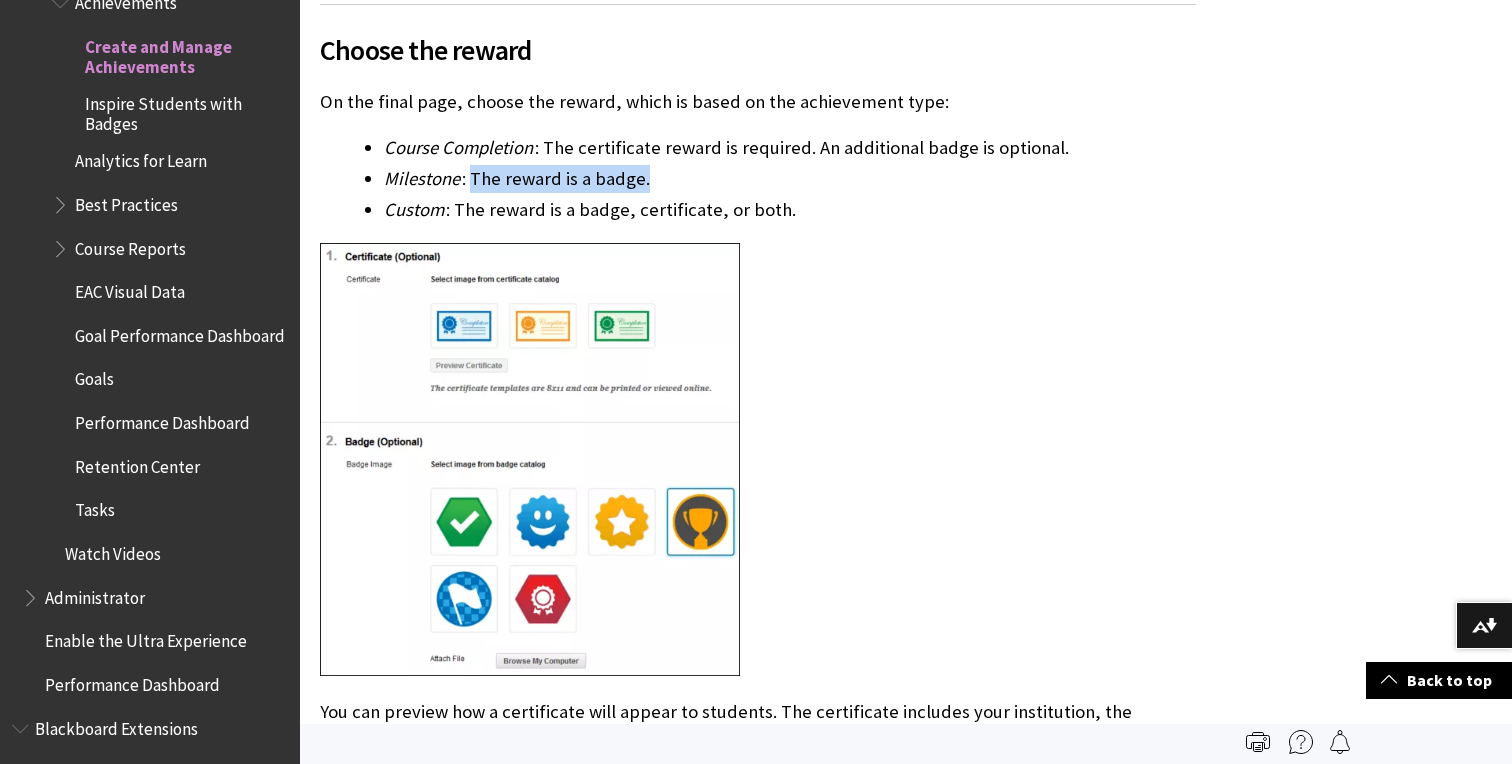 drag, startPoint x: 474, startPoint y: 177, endPoint x: 680, endPoint y: 178, distance: 206.00243 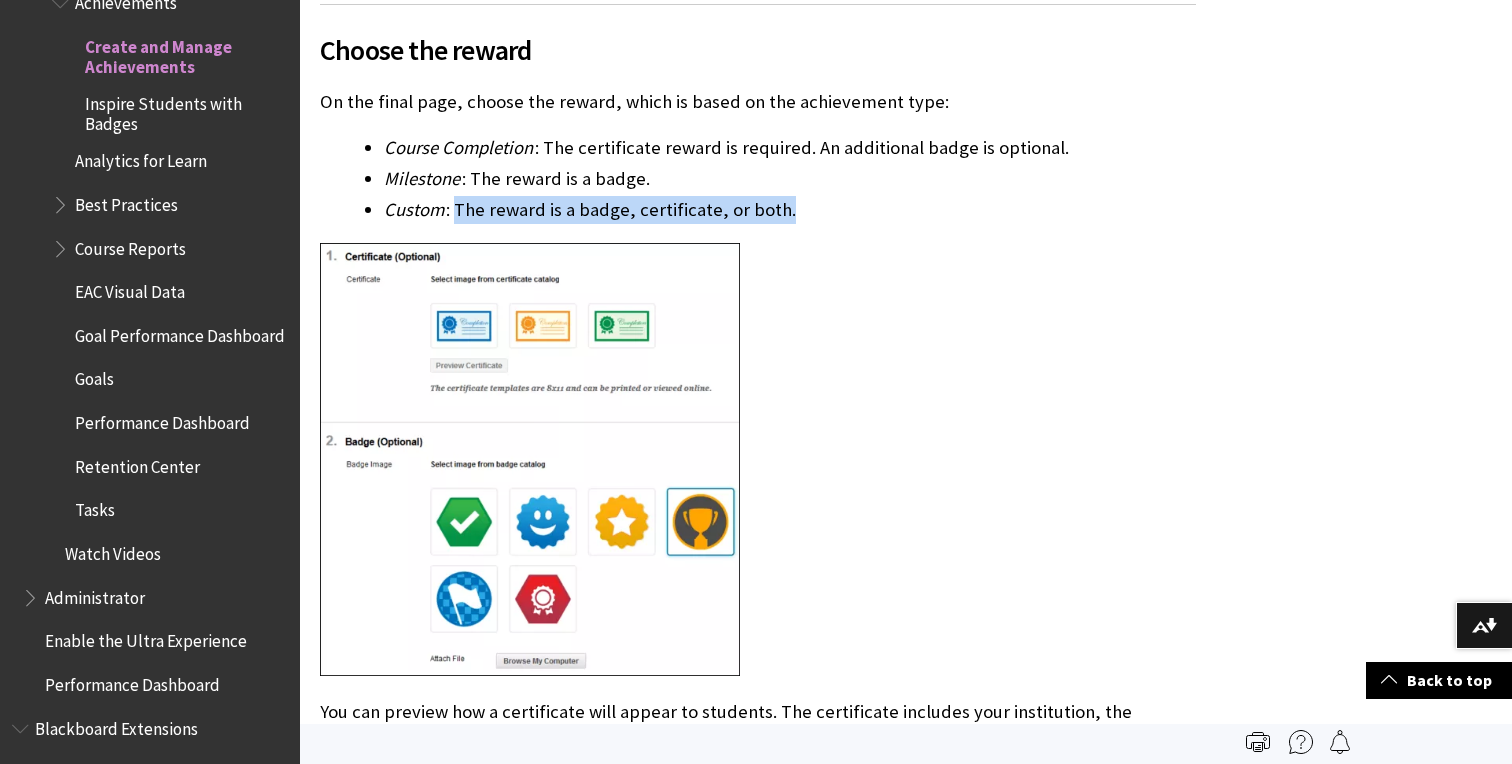 drag, startPoint x: 456, startPoint y: 222, endPoint x: 825, endPoint y: 212, distance: 369.13547 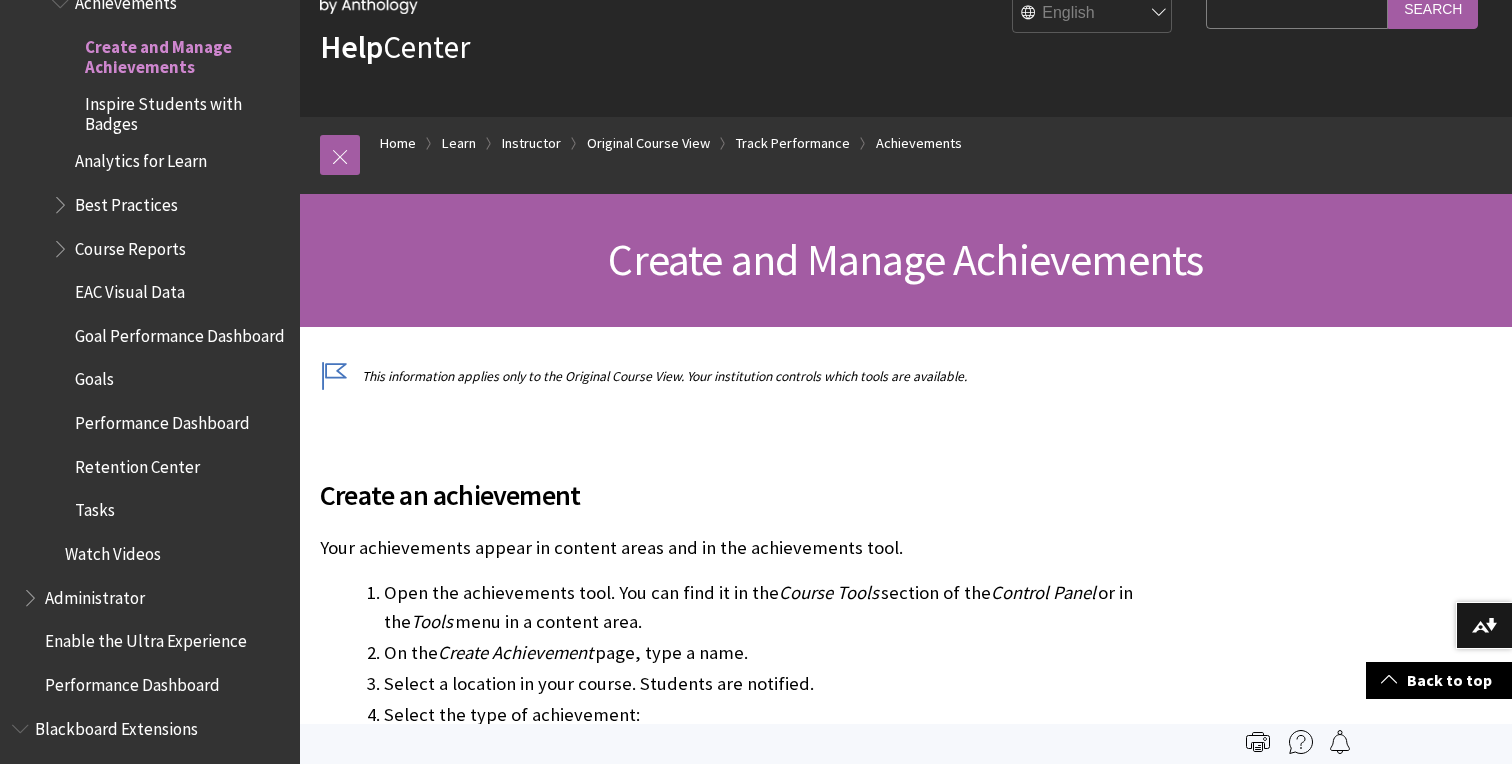 scroll, scrollTop: 0, scrollLeft: 0, axis: both 